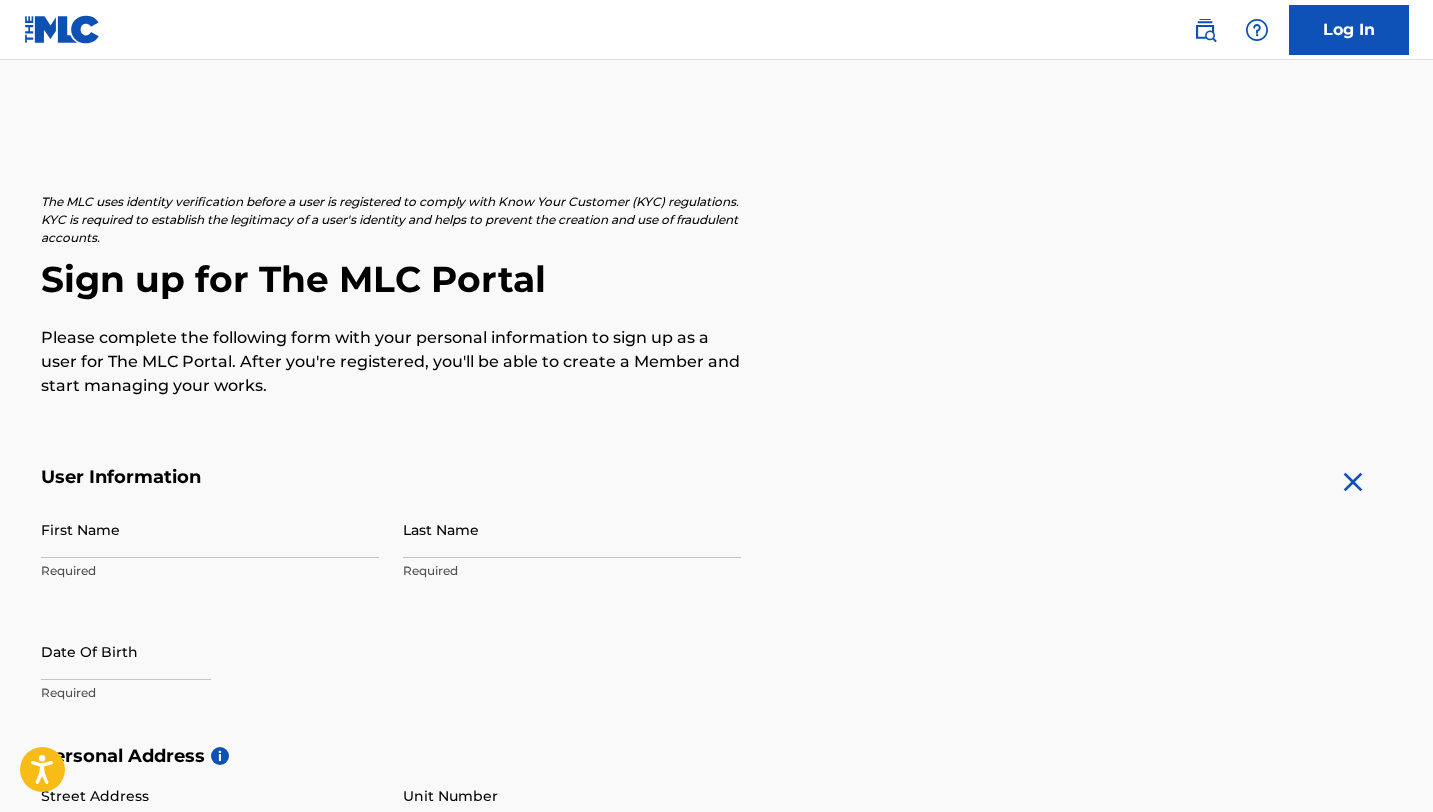 scroll, scrollTop: 0, scrollLeft: 0, axis: both 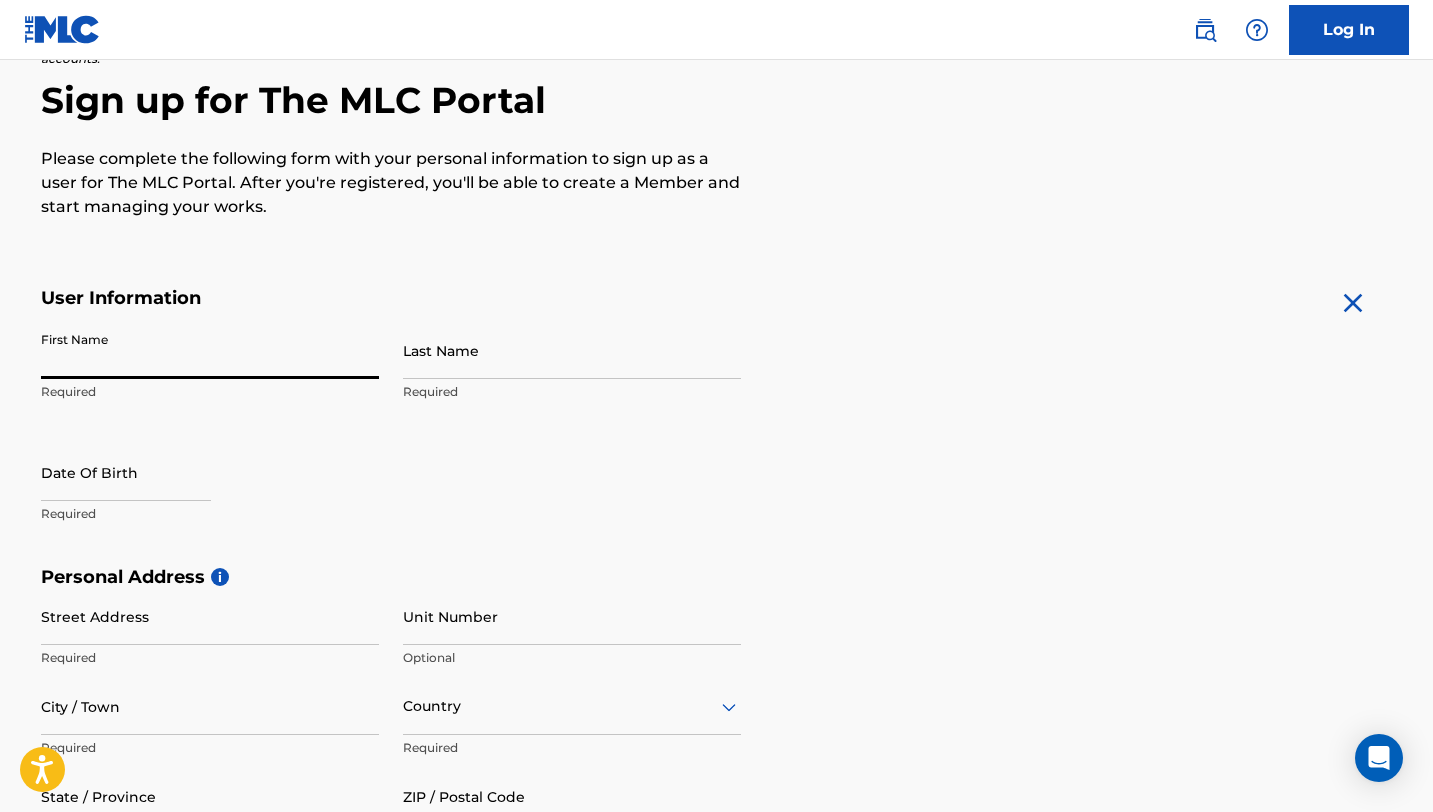 click on "First Name" at bounding box center [210, 350] 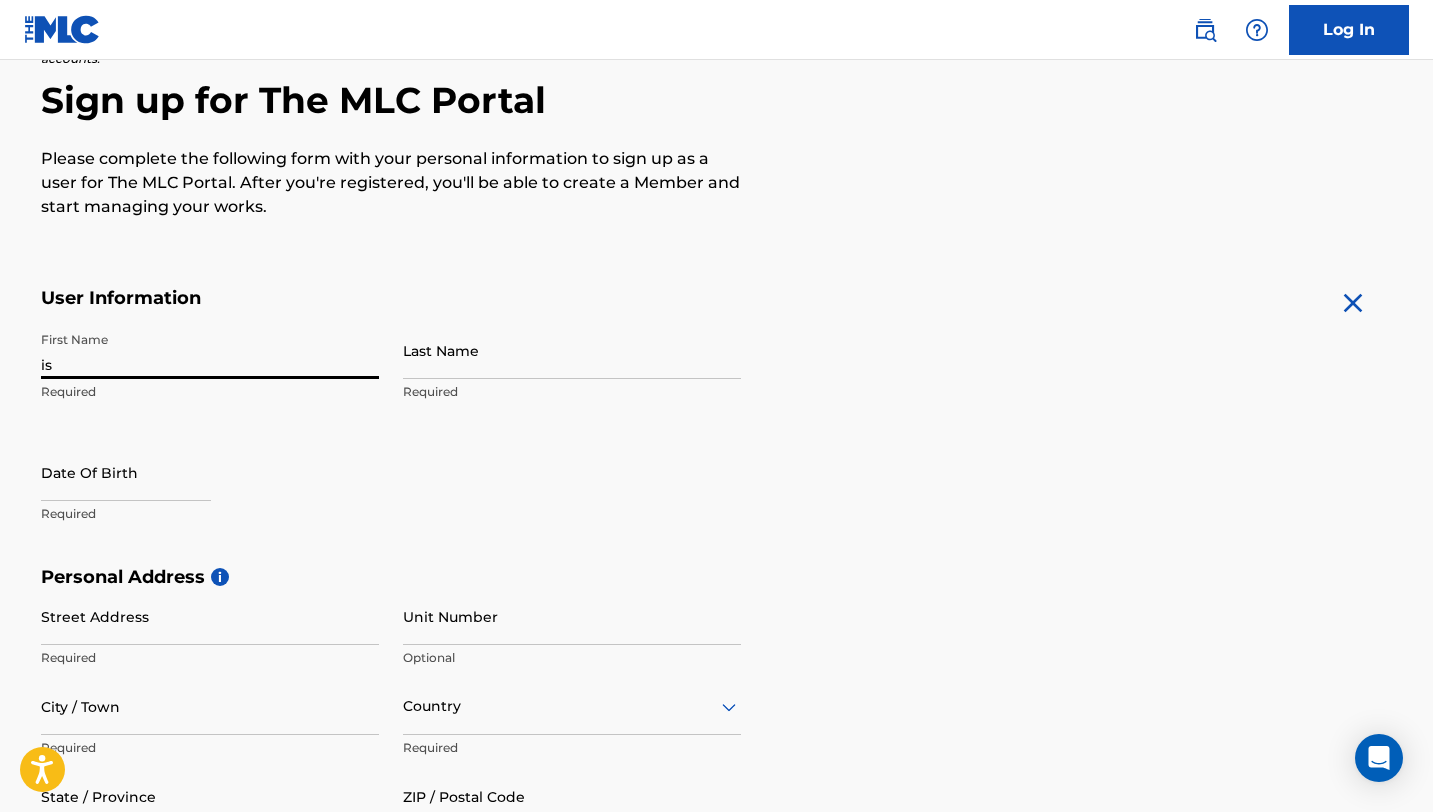 type on "i" 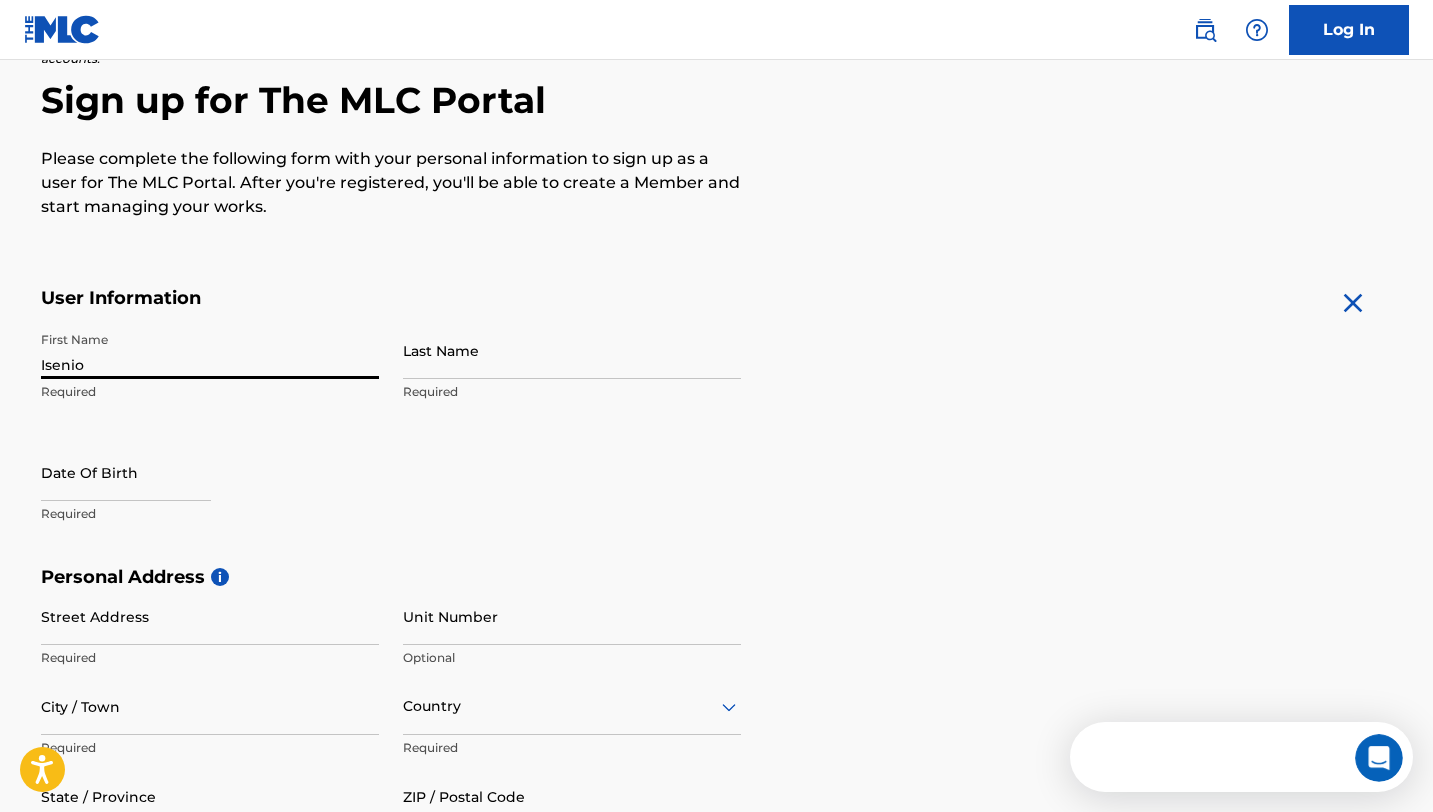 scroll, scrollTop: 0, scrollLeft: 0, axis: both 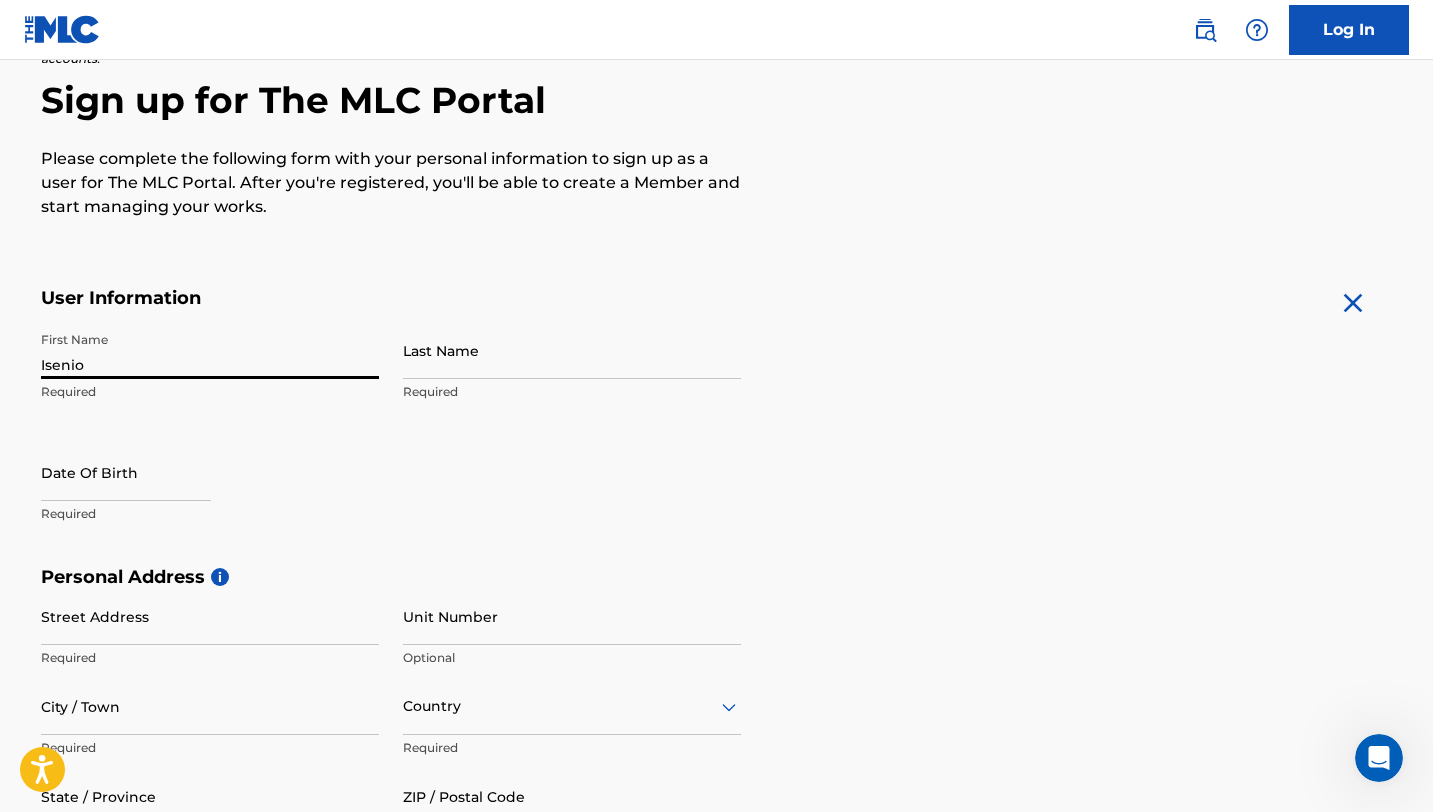 type on "Isenio" 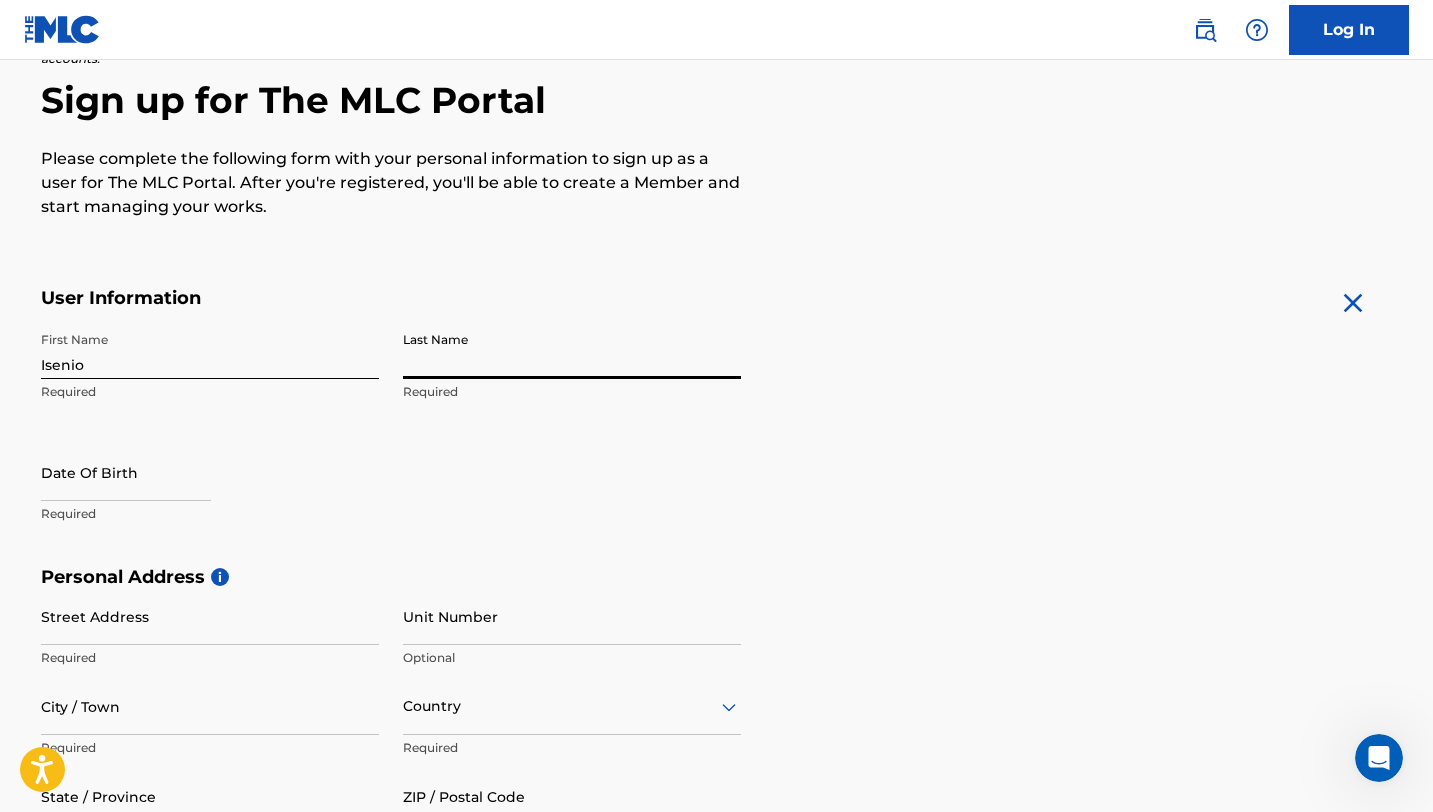 type on "J" 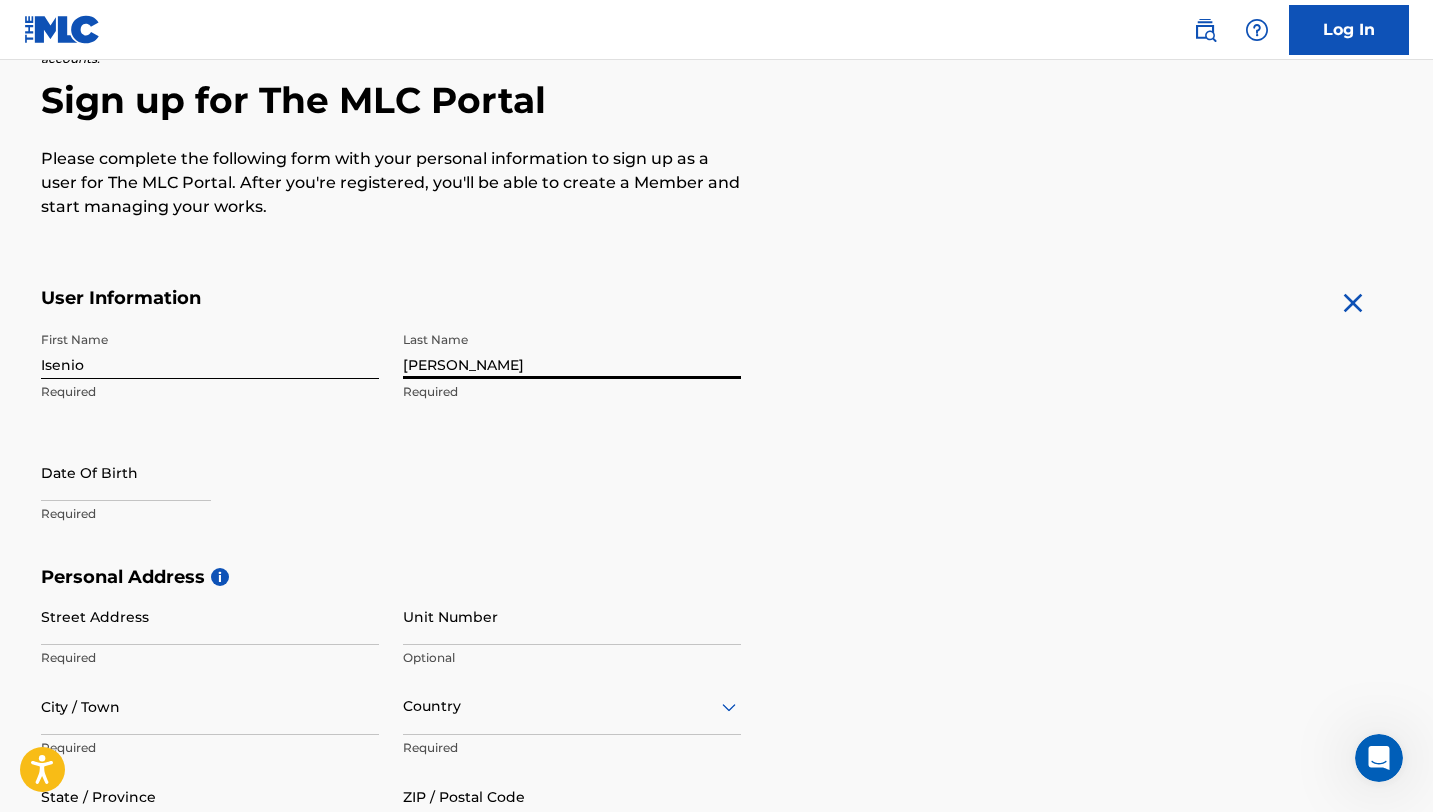 type on "[PERSON_NAME]" 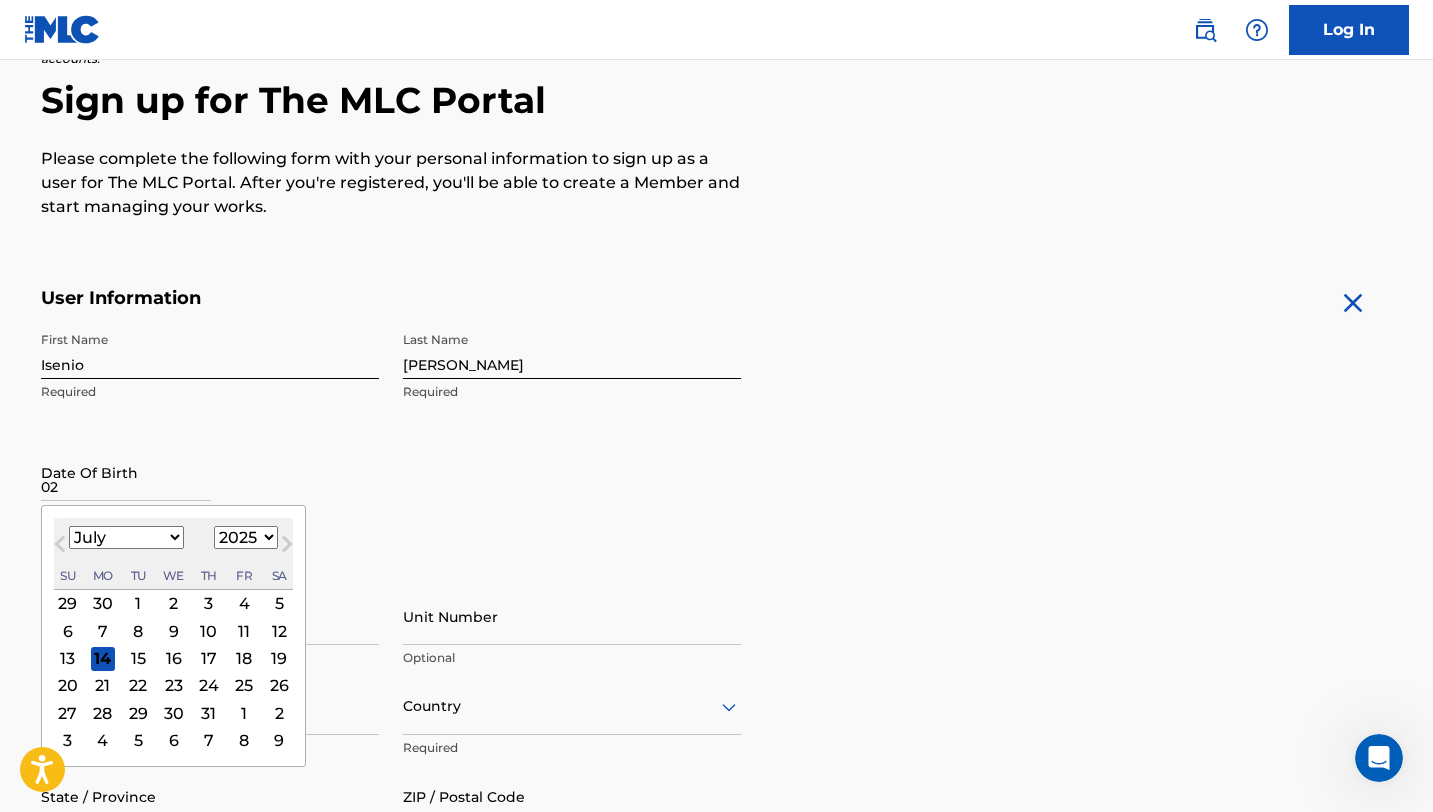 type on "02" 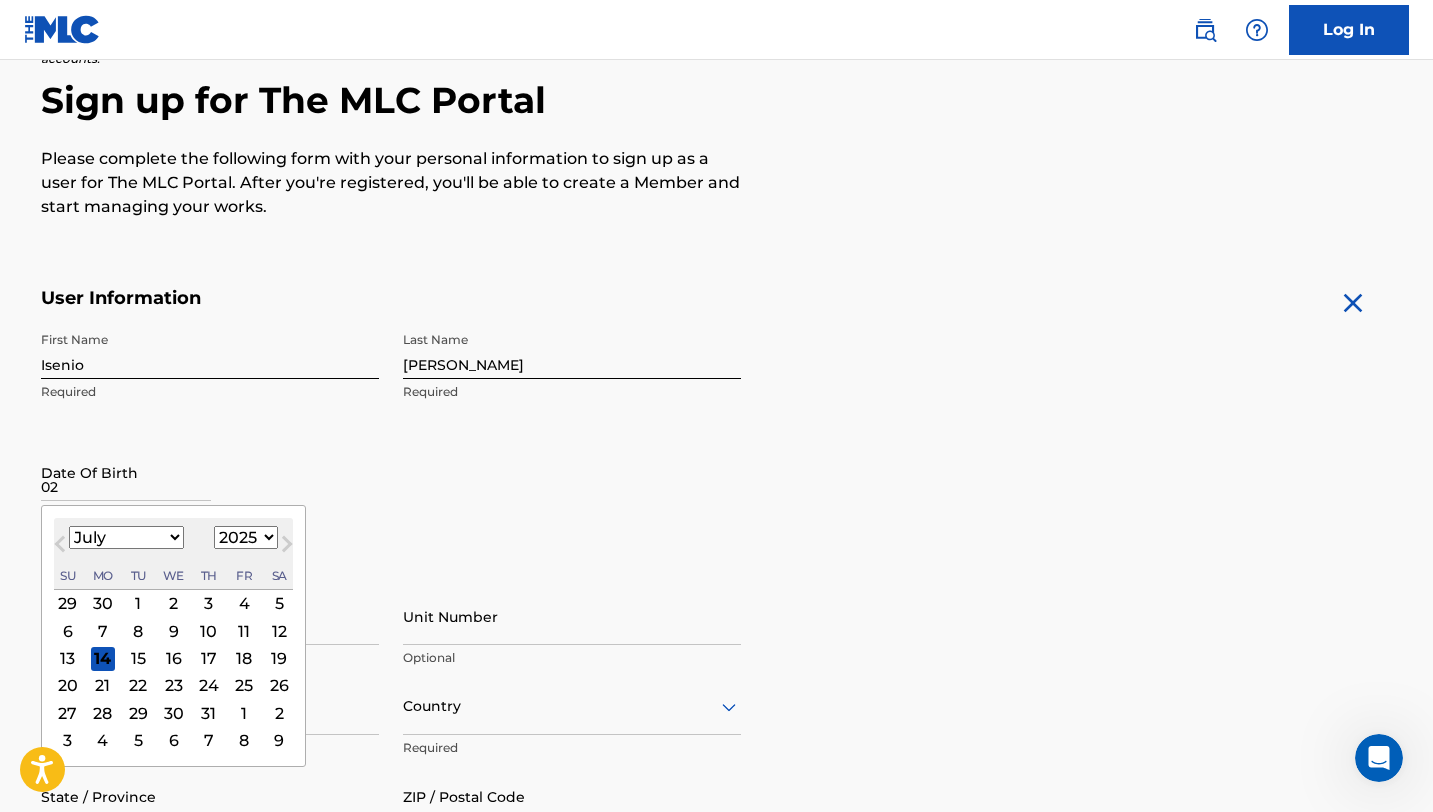 select on "1" 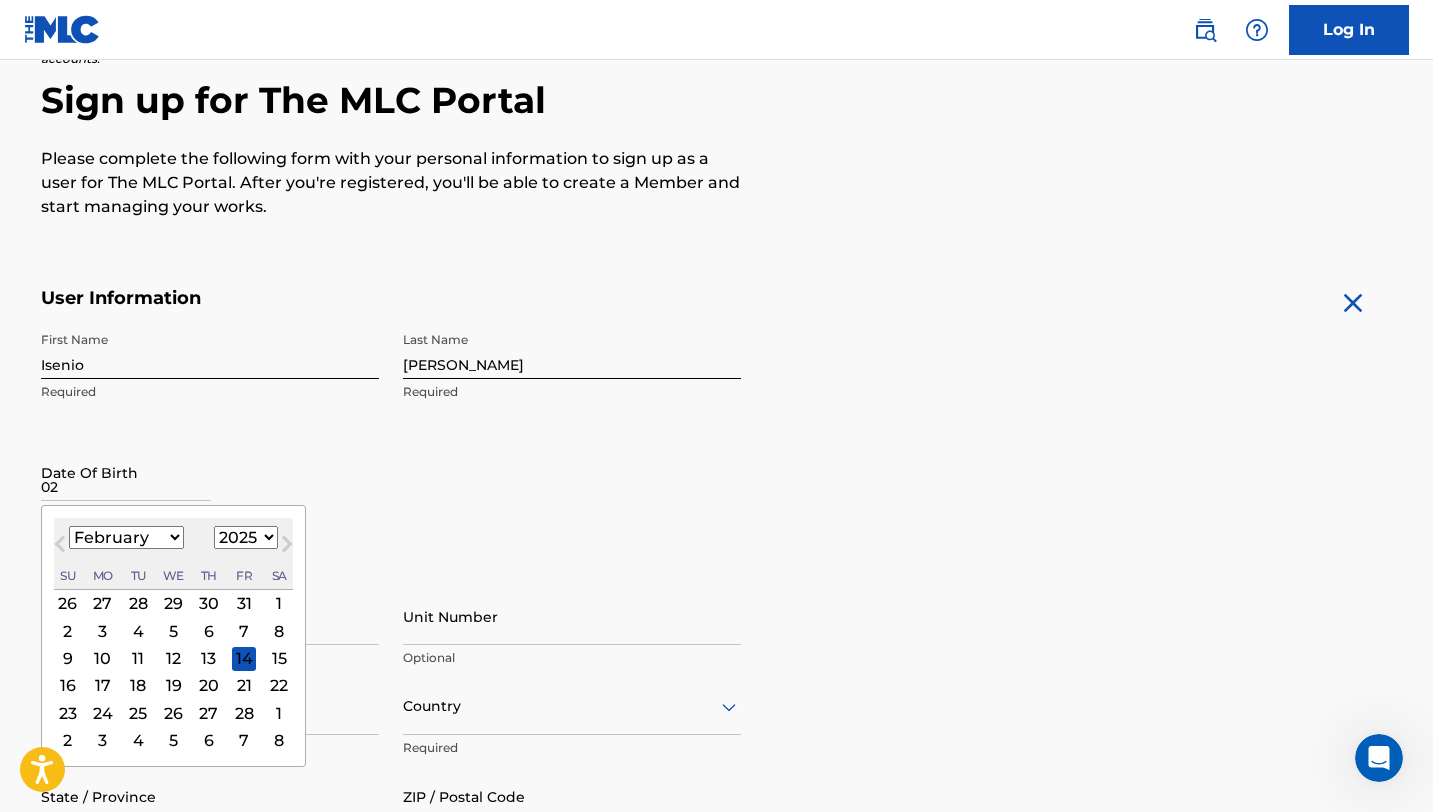 click on "1899 1900 1901 1902 1903 1904 1905 1906 1907 1908 1909 1910 1911 1912 1913 1914 1915 1916 1917 1918 1919 1920 1921 1922 1923 1924 1925 1926 1927 1928 1929 1930 1931 1932 1933 1934 1935 1936 1937 1938 1939 1940 1941 1942 1943 1944 1945 1946 1947 1948 1949 1950 1951 1952 1953 1954 1955 1956 1957 1958 1959 1960 1961 1962 1963 1964 1965 1966 1967 1968 1969 1970 1971 1972 1973 1974 1975 1976 1977 1978 1979 1980 1981 1982 1983 1984 1985 1986 1987 1988 1989 1990 1991 1992 1993 1994 1995 1996 1997 1998 1999 2000 2001 2002 2003 2004 2005 2006 2007 2008 2009 2010 2011 2012 2013 2014 2015 2016 2017 2018 2019 2020 2021 2022 2023 2024 2025 2026 2027 2028 2029 2030 2031 2032 2033 2034 2035 2036 2037 2038 2039 2040 2041 2042 2043 2044 2045 2046 2047 2048 2049 2050 2051 2052 2053 2054 2055 2056 2057 2058 2059 2060 2061 2062 2063 2064 2065 2066 2067 2068 2069 2070 2071 2072 2073 2074 2075 2076 2077 2078 2079 2080 2081 2082 2083 2084 2085 2086 2087 2088 2089 2090 2091 2092 2093 2094 2095 2096 2097 2098 2099 2100" at bounding box center (246, 537) 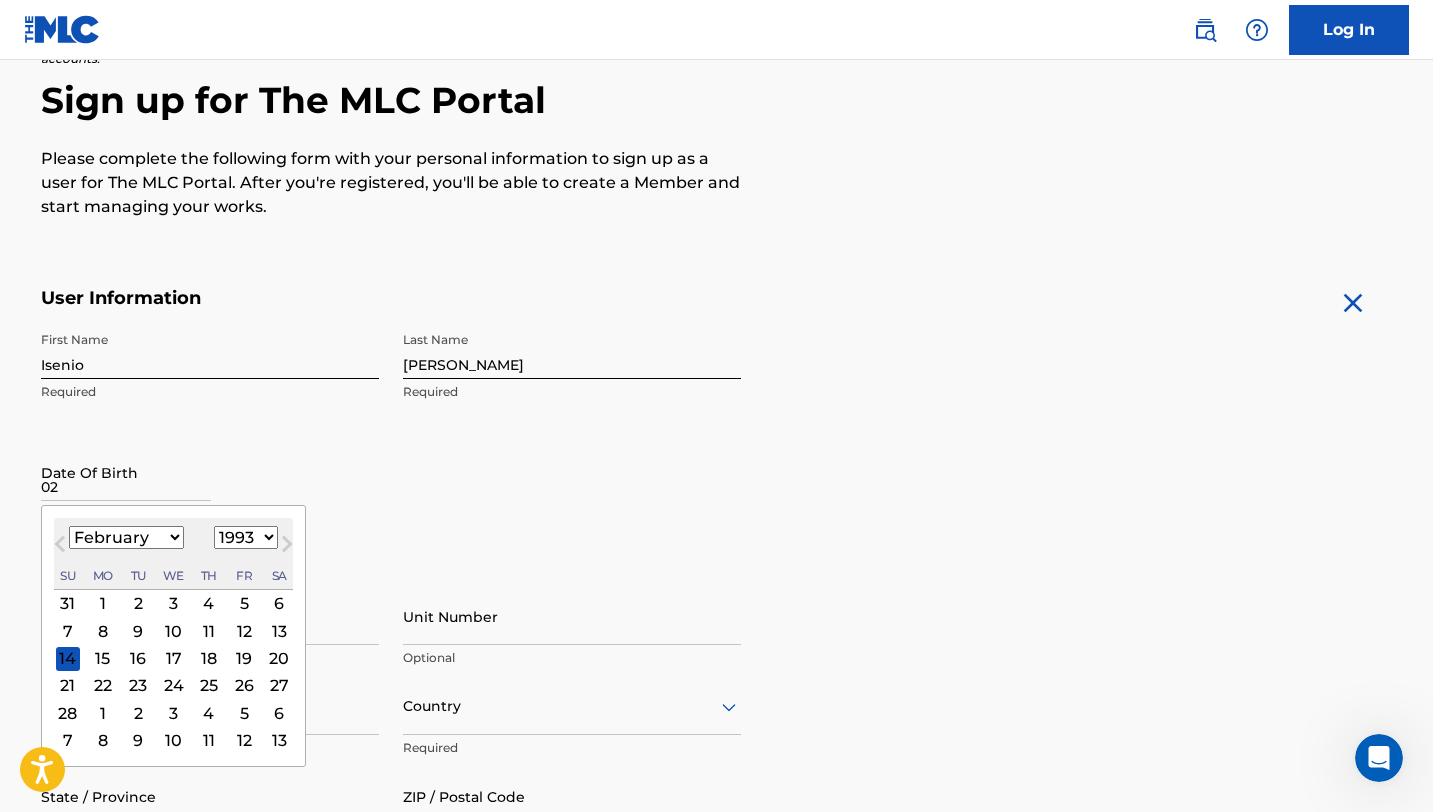 click on "21" at bounding box center [67, 685] 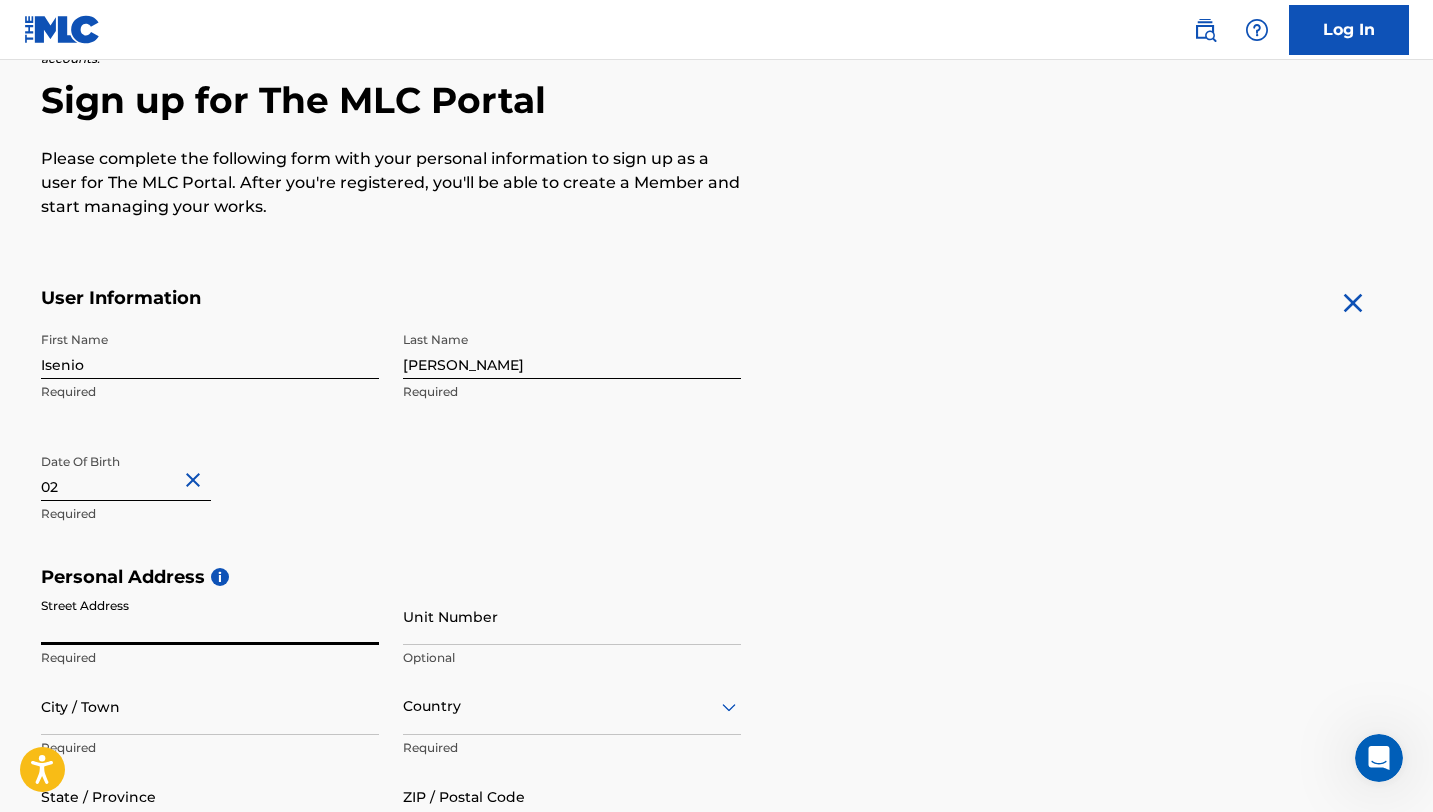 click on "Street Address" at bounding box center (210, 616) 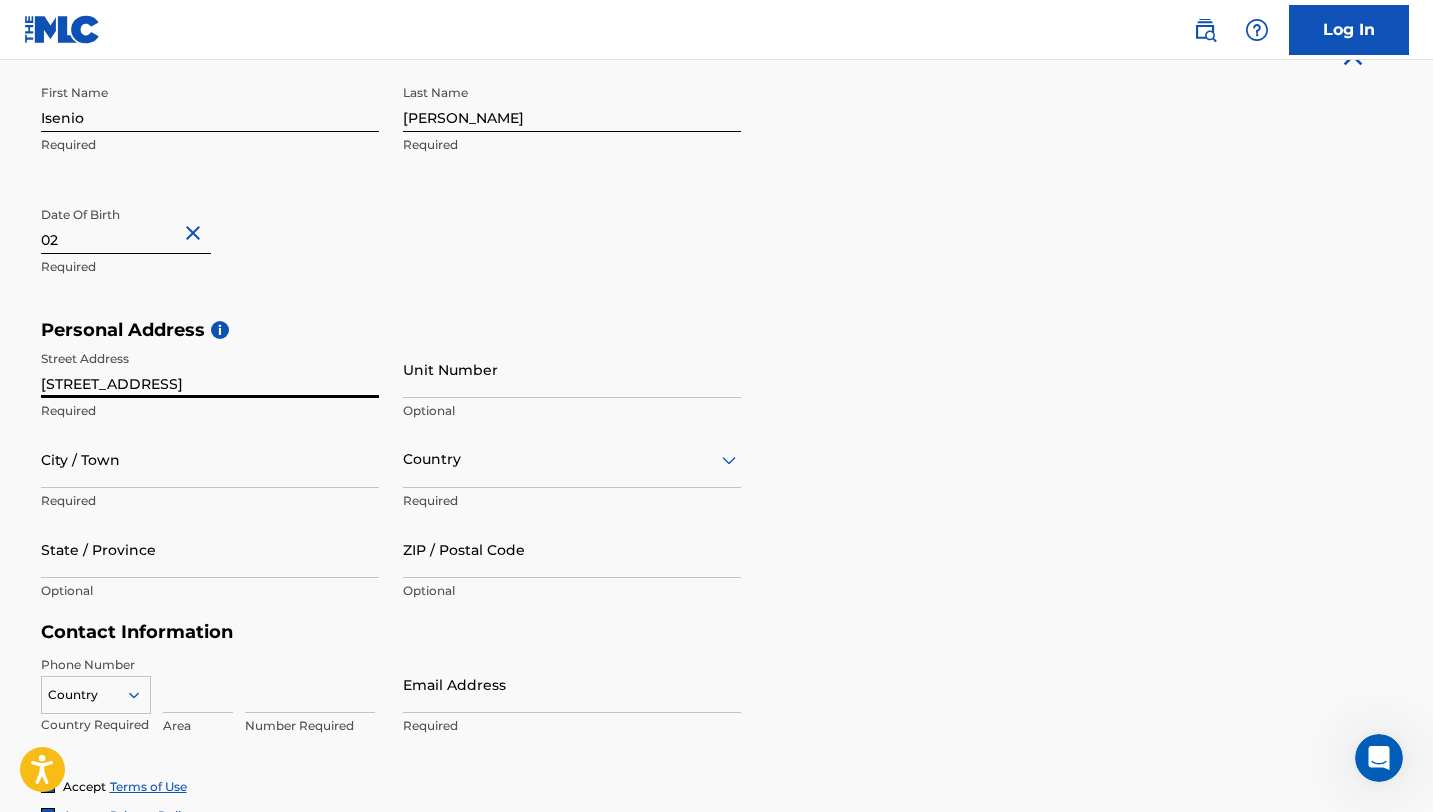scroll, scrollTop: 455, scrollLeft: 0, axis: vertical 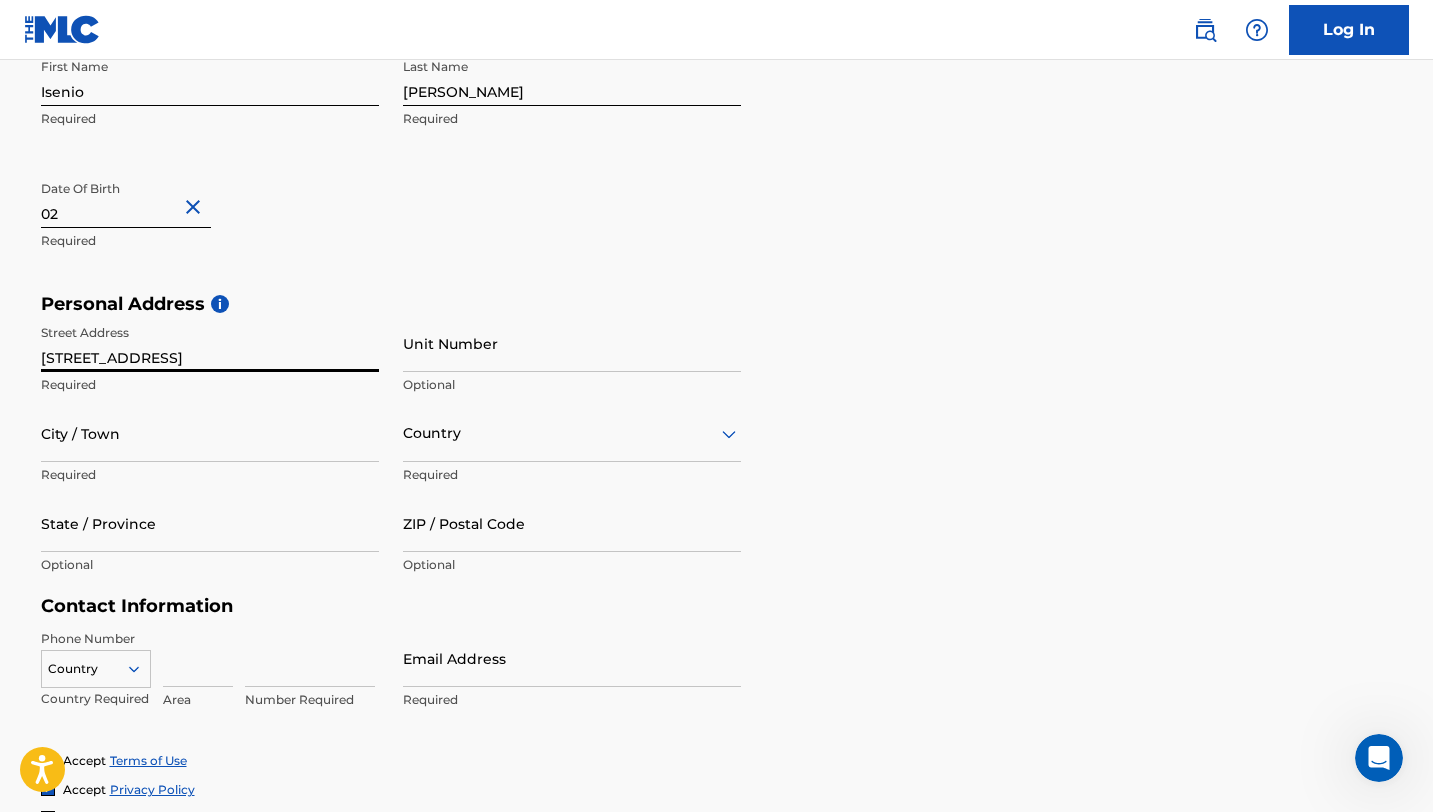 type on "[STREET_ADDRESS]" 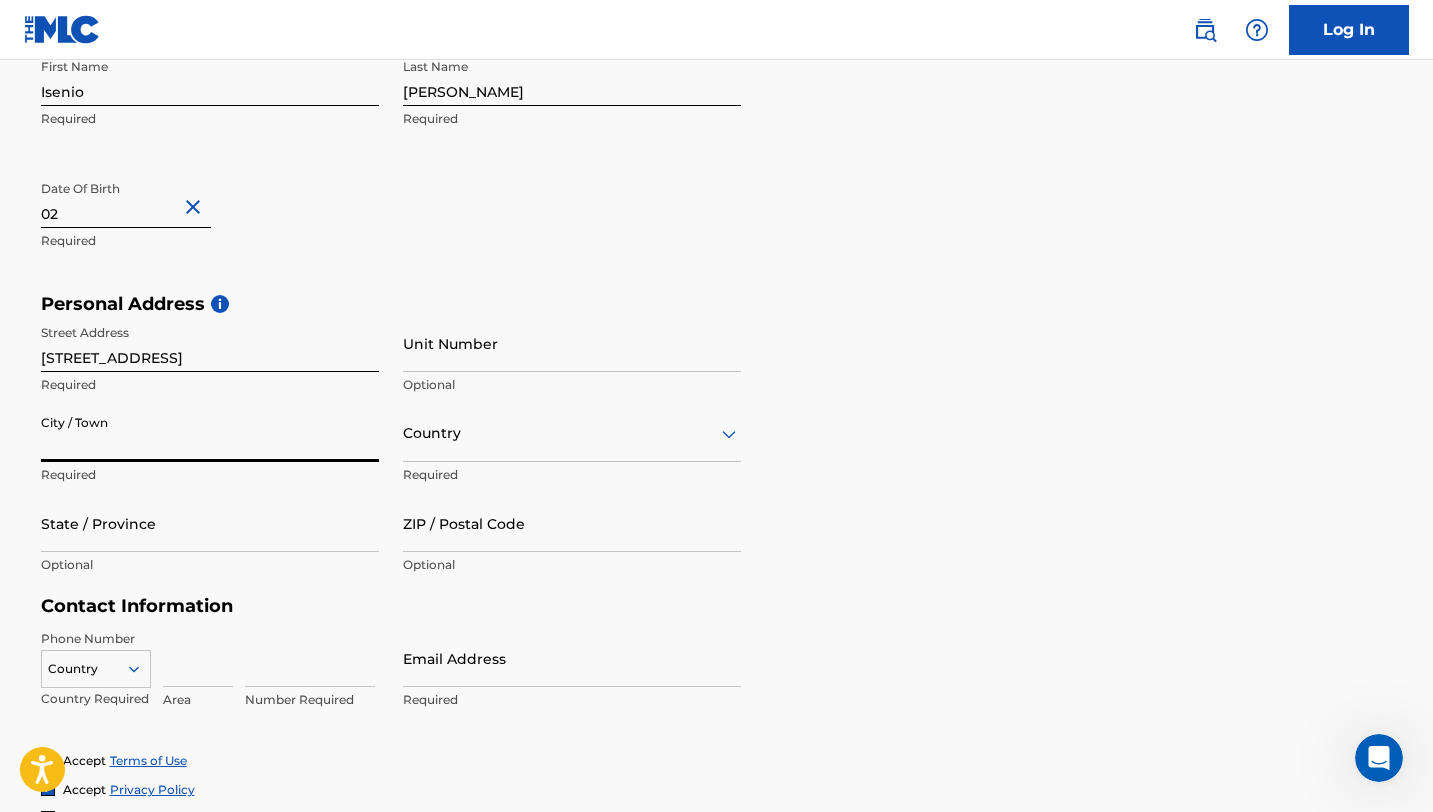 click on "City / Town" at bounding box center (210, 433) 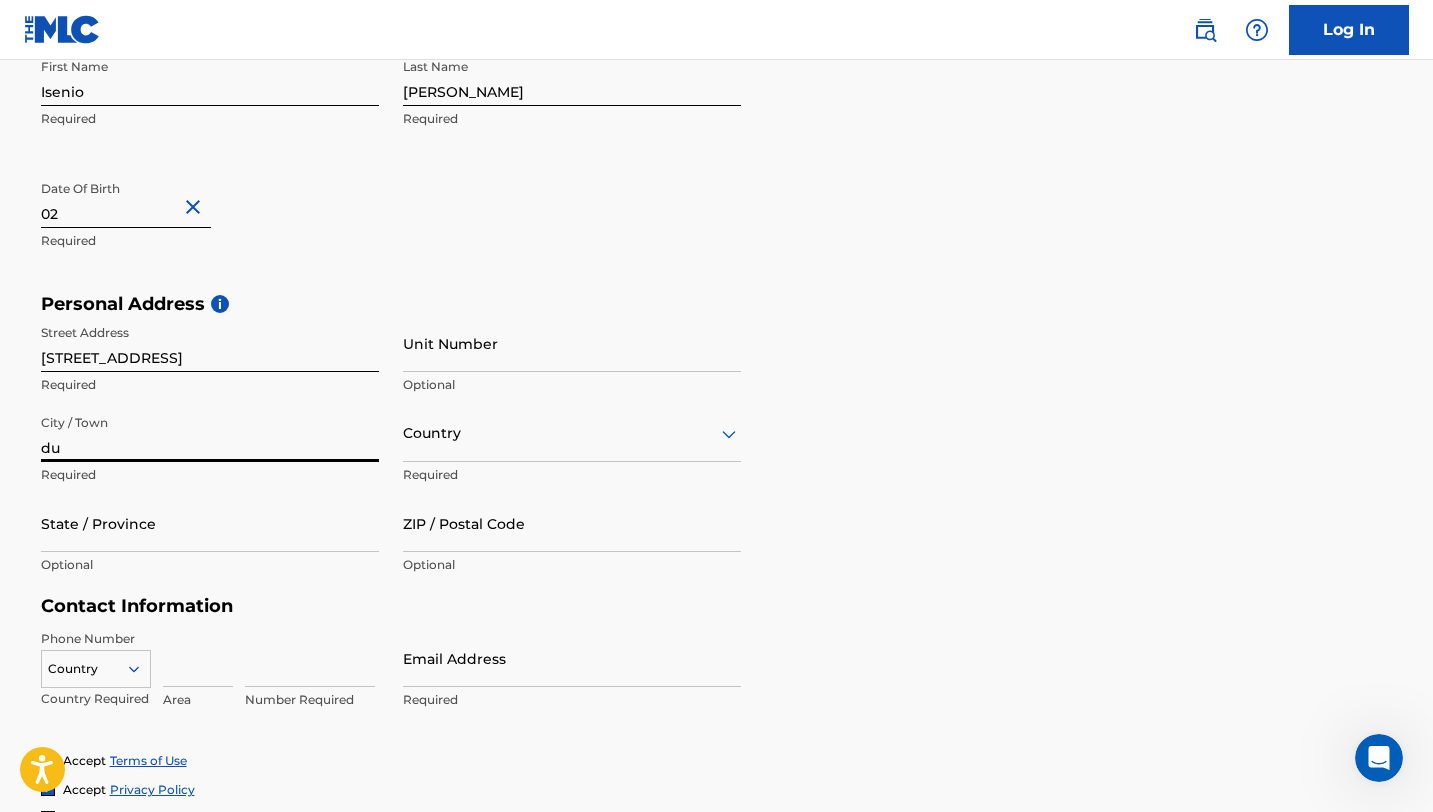type on "d" 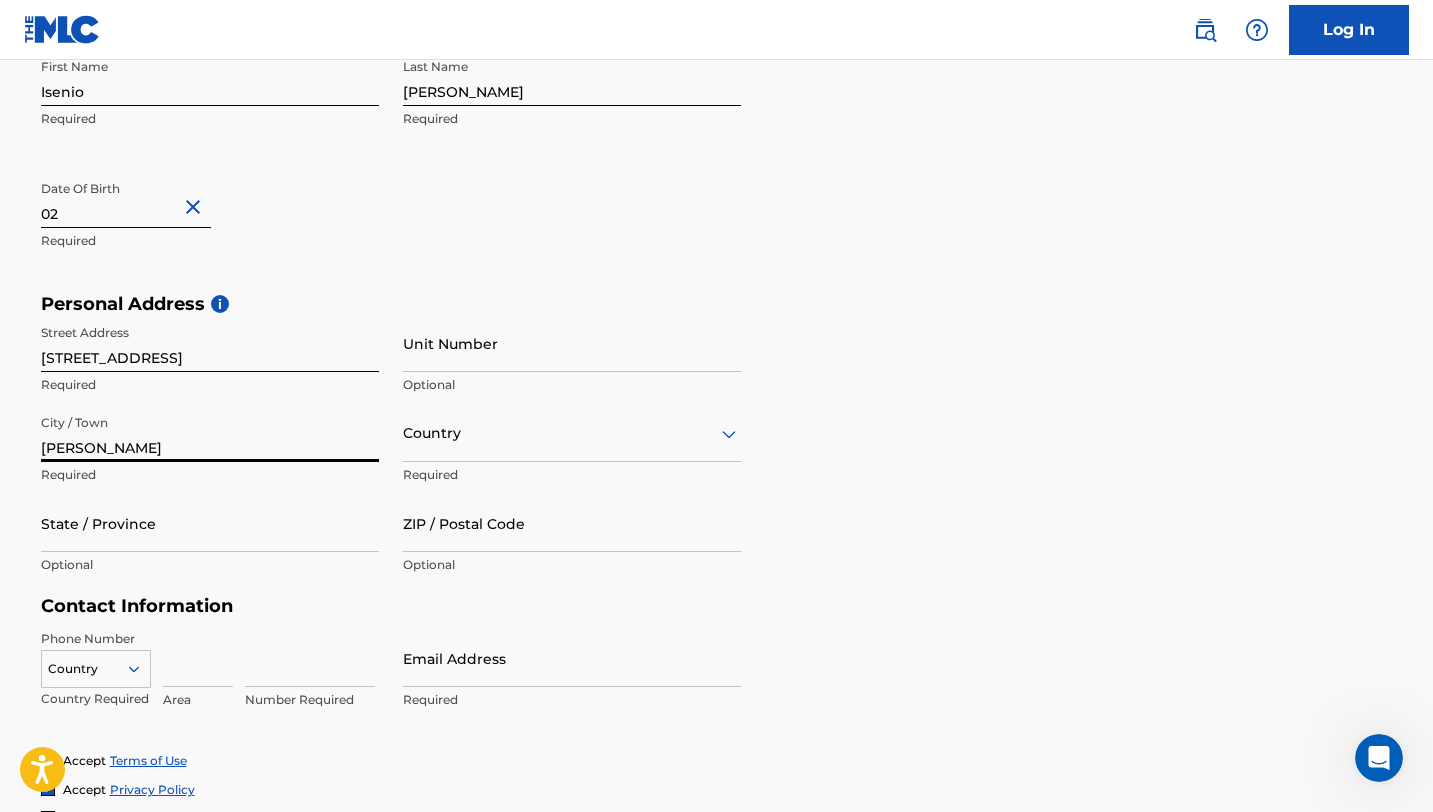 type on "[PERSON_NAME]" 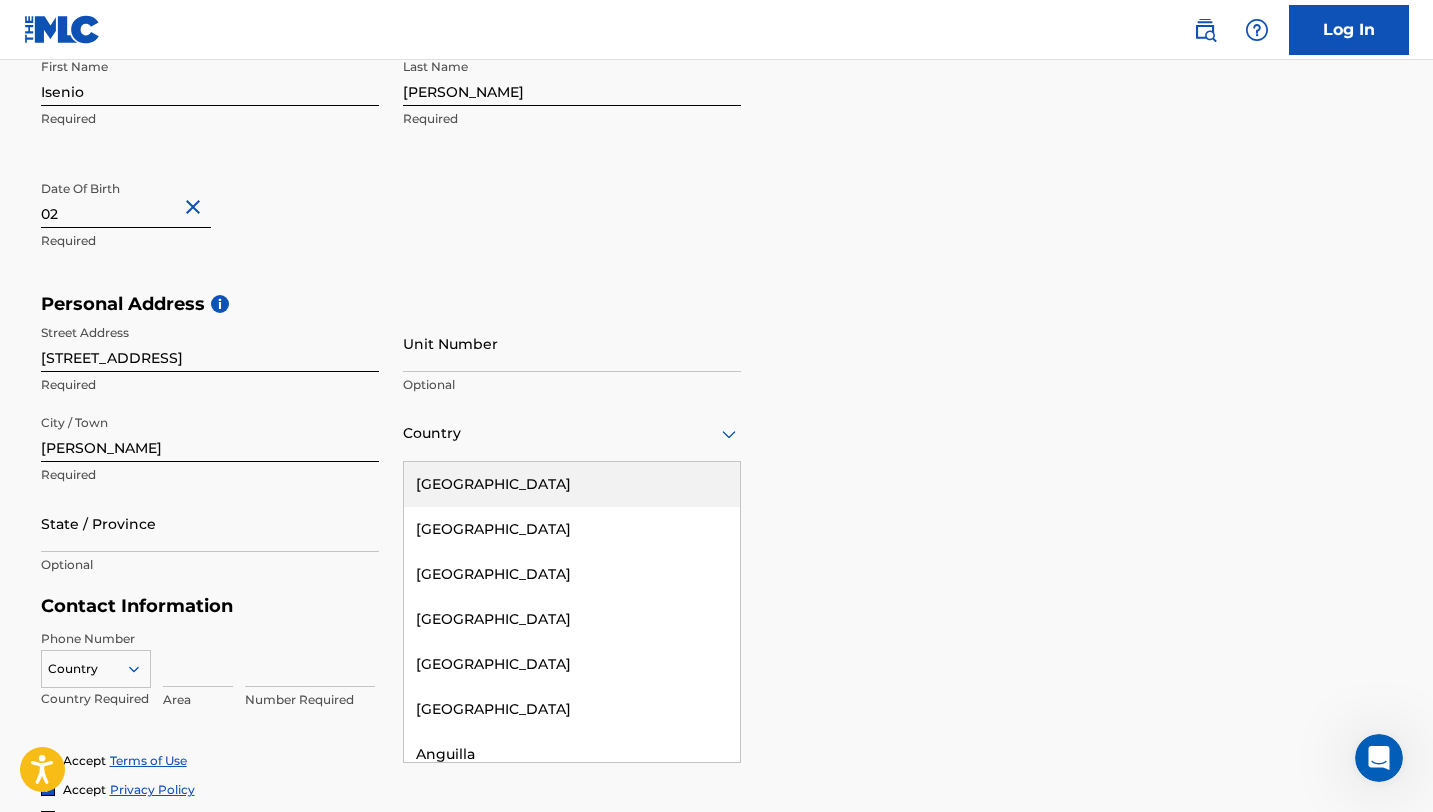 click at bounding box center (572, 433) 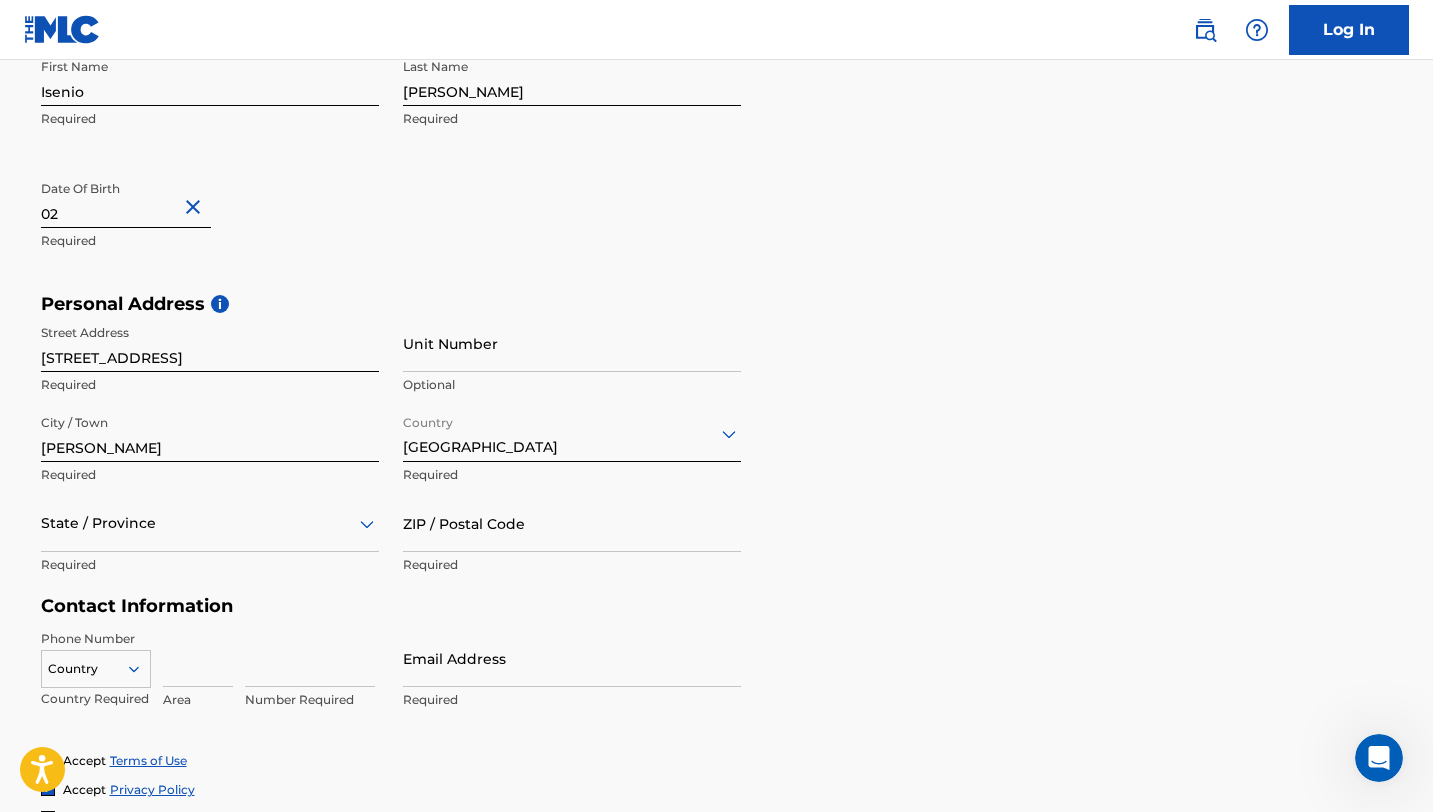 scroll, scrollTop: 496, scrollLeft: 0, axis: vertical 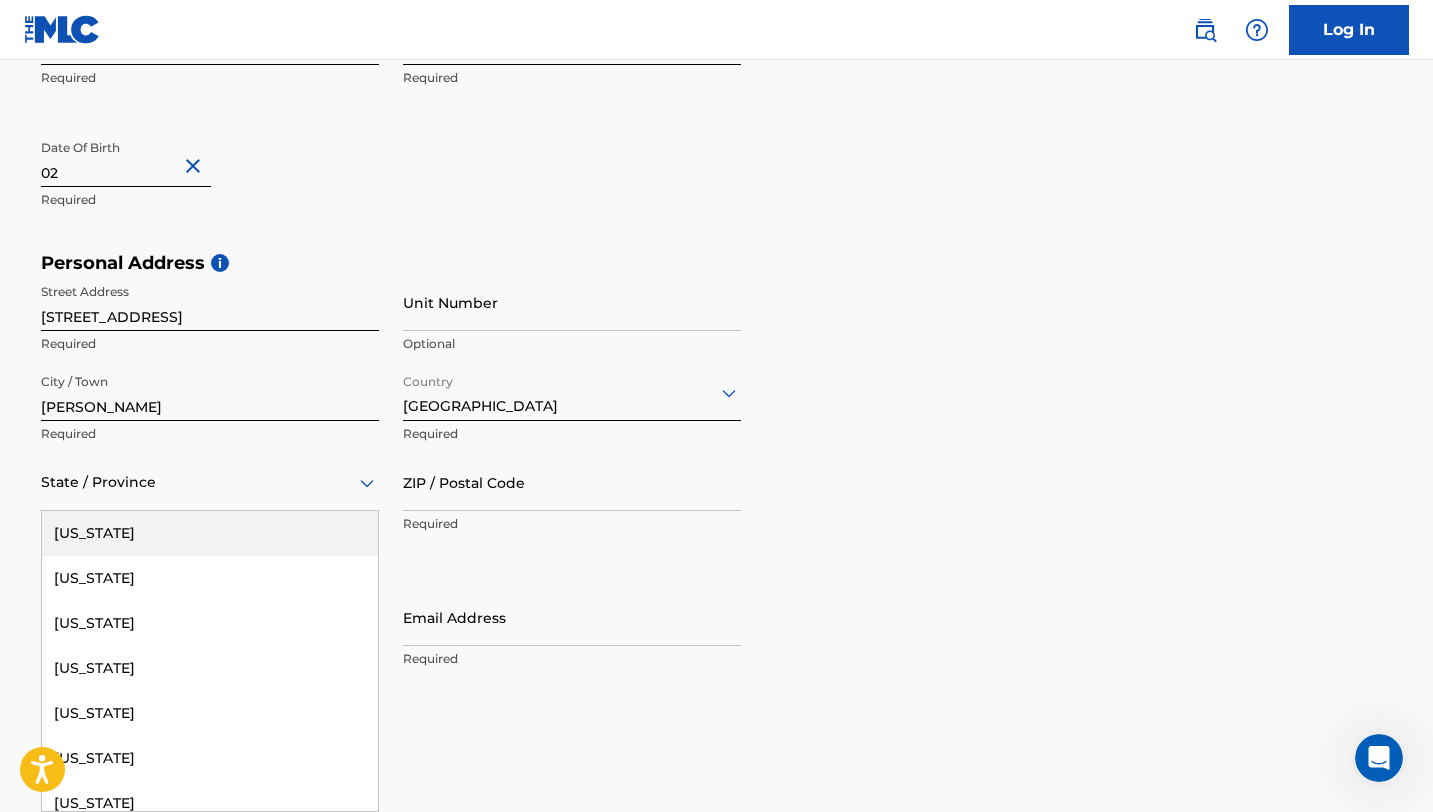 click on "[US_STATE], 1 of 57. 57 results available. Use Up and Down to choose options, press Enter to select the currently focused option, press Escape to exit the menu, press Tab to select the option and exit the menu. State / Province [US_STATE] [US_STATE] [US_STATE] [US_STATE] [US_STATE] [US_STATE] [US_STATE] [US_STATE] [US_STATE] [GEOGRAPHIC_DATA][US_STATE][GEOGRAPHIC_DATA] [US_STATE] [US_STATE] [US_STATE] [US_STATE] [US_STATE] [US_STATE] [US_STATE] [US_STATE] [US_STATE] [US_STATE] [US_STATE] [US_STATE] [US_STATE] [US_STATE] [US_STATE] [US_STATE] [US_STATE] [US_STATE] [US_STATE] [US_STATE] [US_STATE] [US_STATE] [US_STATE] [US_STATE] [US_STATE] [US_STATE] [US_STATE] [US_STATE] [US_STATE] [US_STATE] [US_STATE] [US_STATE] [US_STATE] [US_STATE] [US_STATE] [US_STATE] [US_STATE] [US_STATE] [US_STATE] [US_STATE] [US_STATE] [GEOGRAPHIC_DATA], [GEOGRAPHIC_DATA] [US_STATE][PERSON_NAME][US_STATE] [US_STATE][PERSON_NAME] [US_STATE] [US_STATE]" at bounding box center [210, 482] 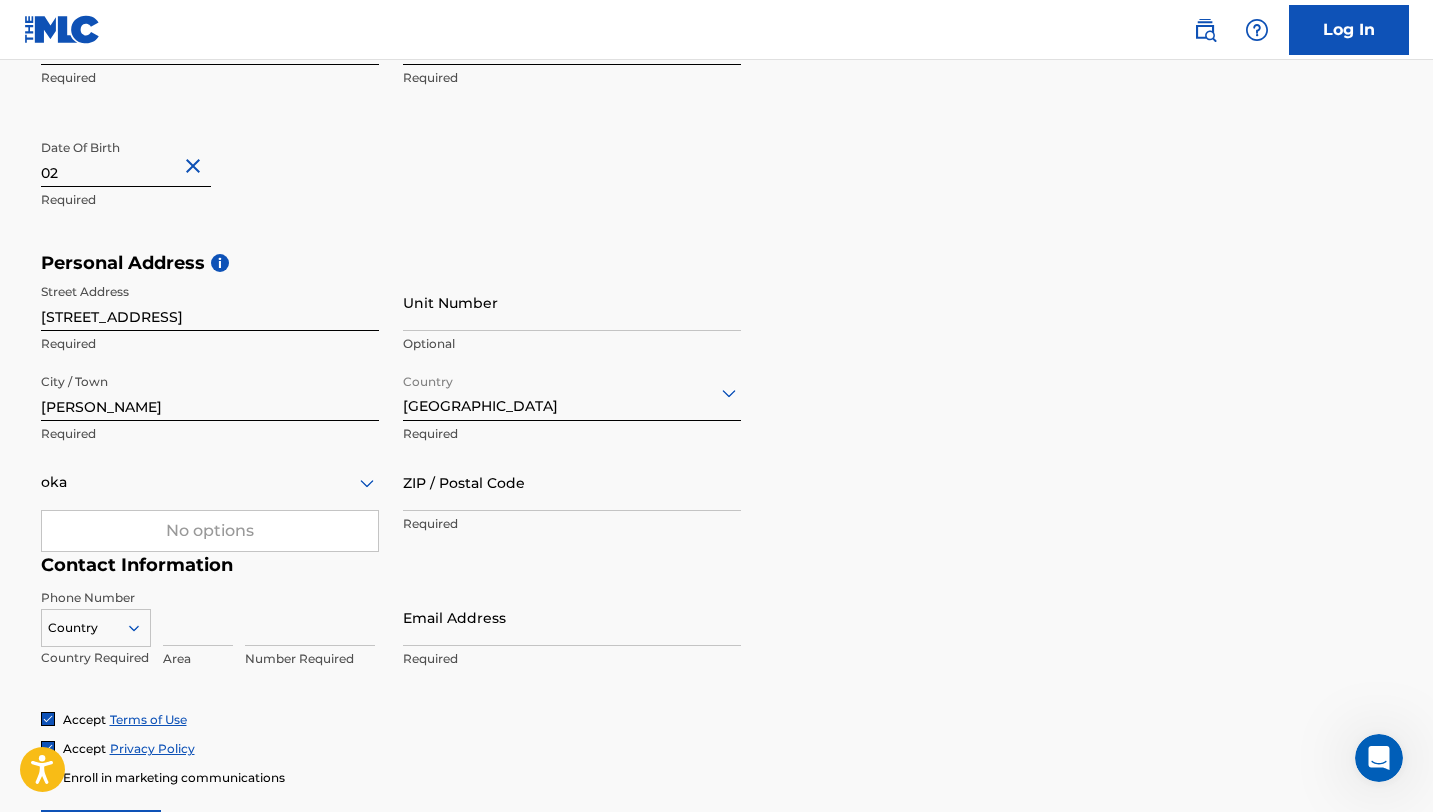 type on "ok" 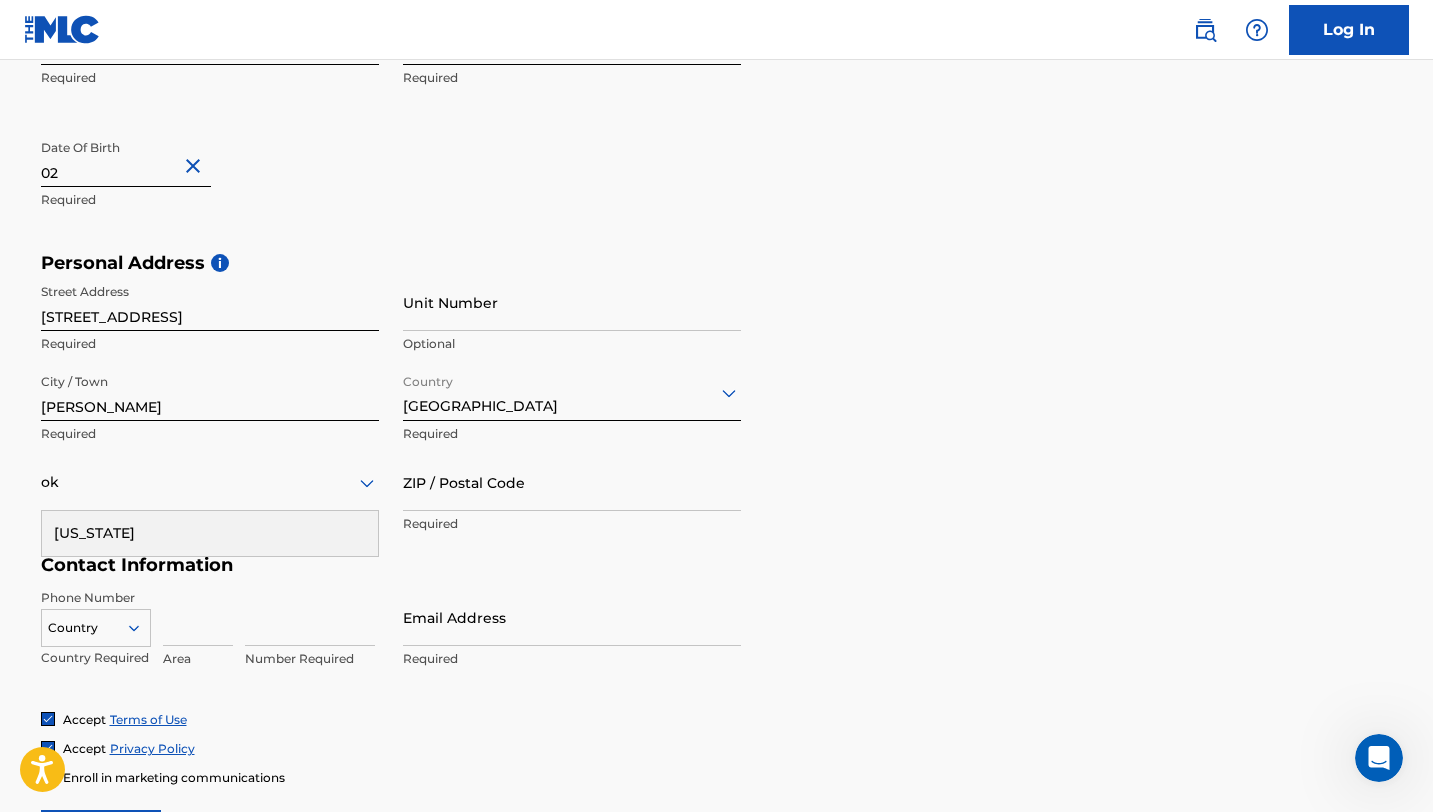 click on "[US_STATE]" at bounding box center (210, 533) 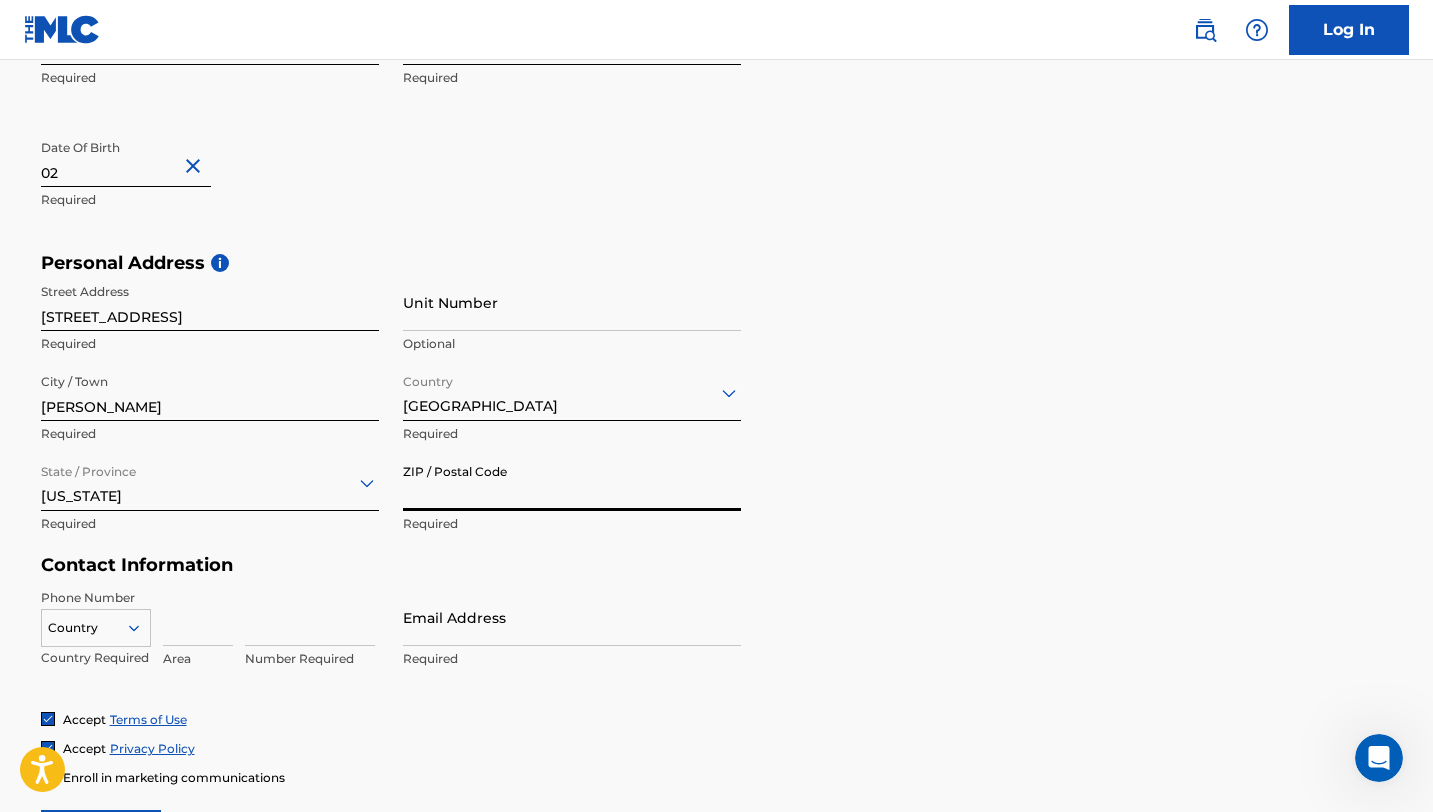 click on "ZIP / Postal Code" at bounding box center (572, 482) 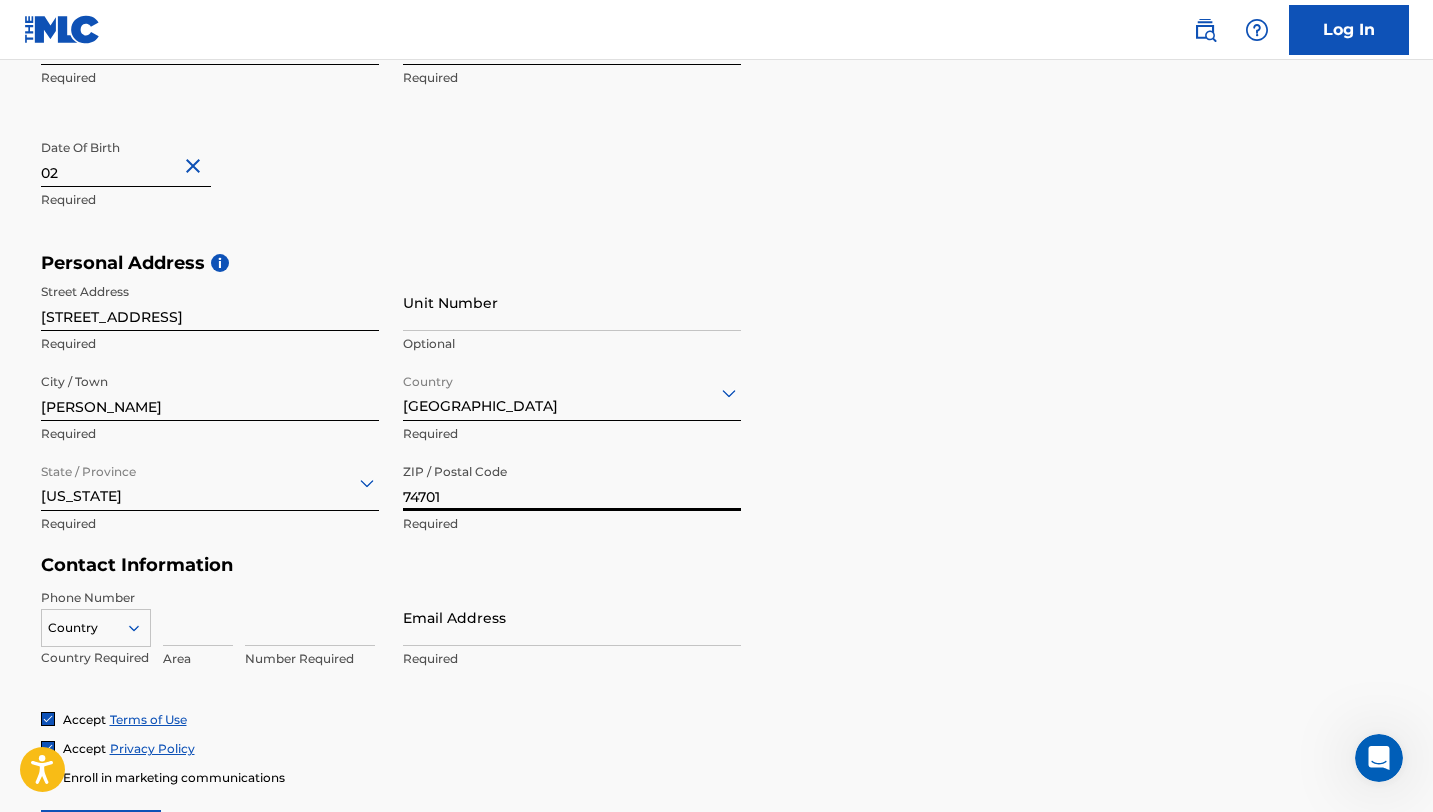 type on "74701" 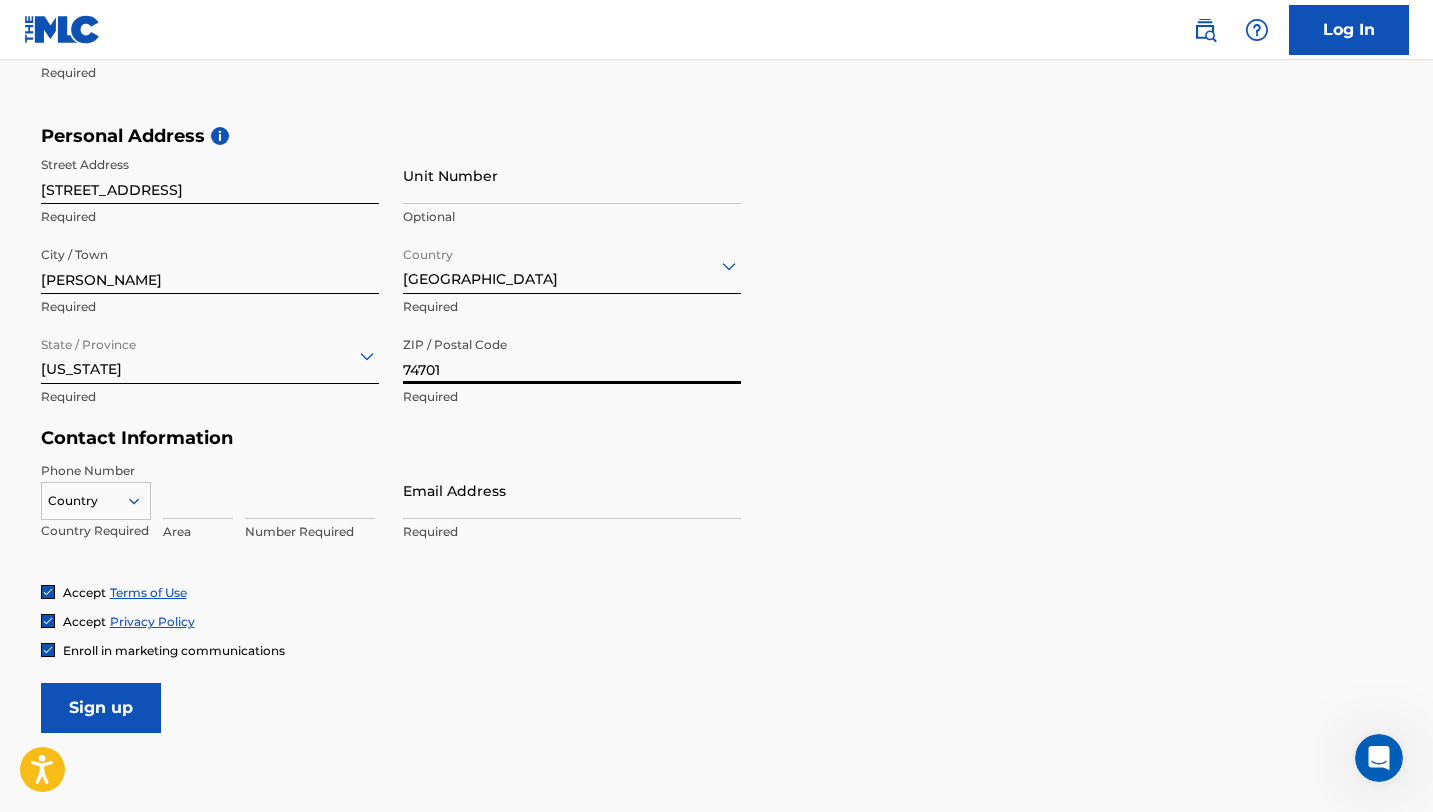 click on "Country" at bounding box center (96, 497) 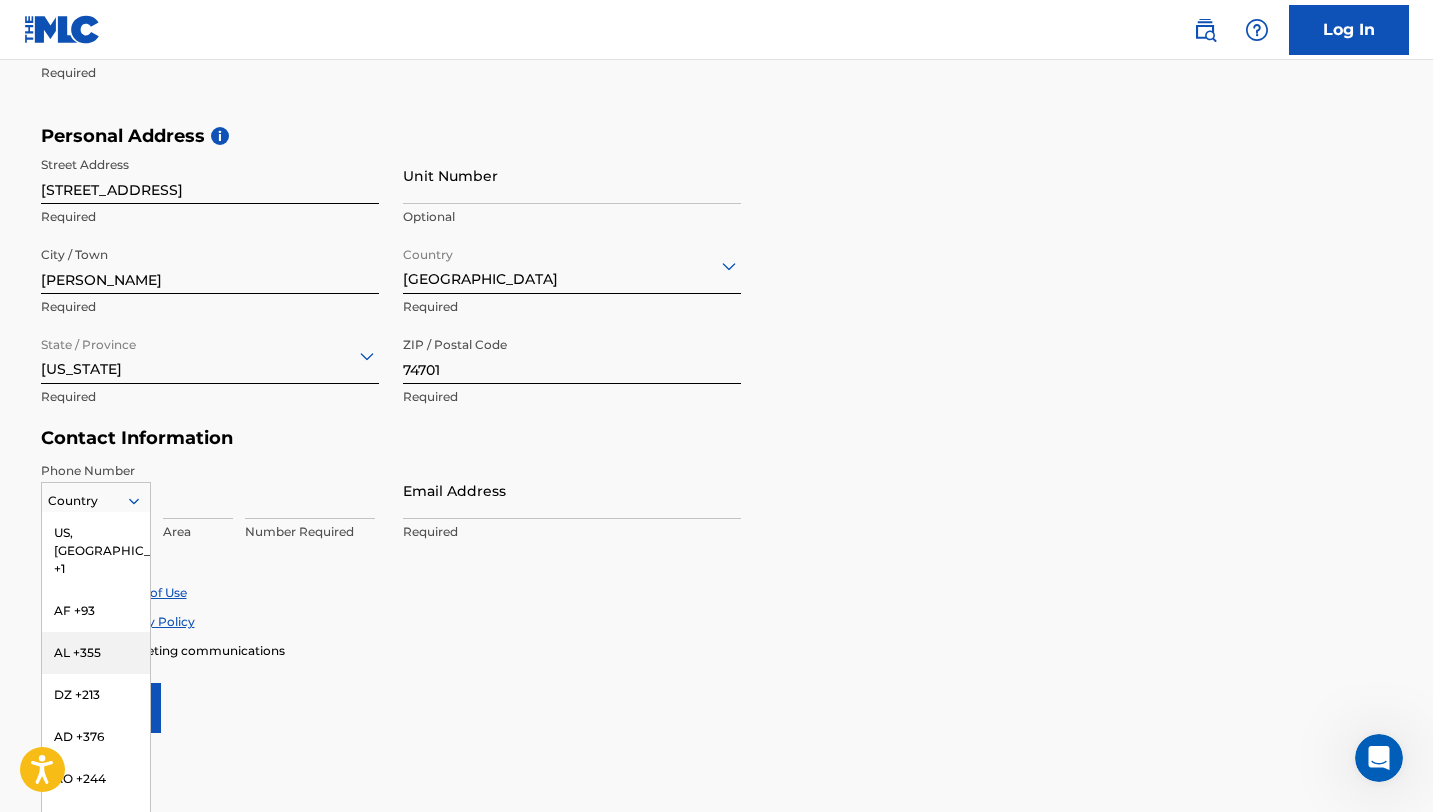 click on "Accept Terms of Use" at bounding box center (717, 592) 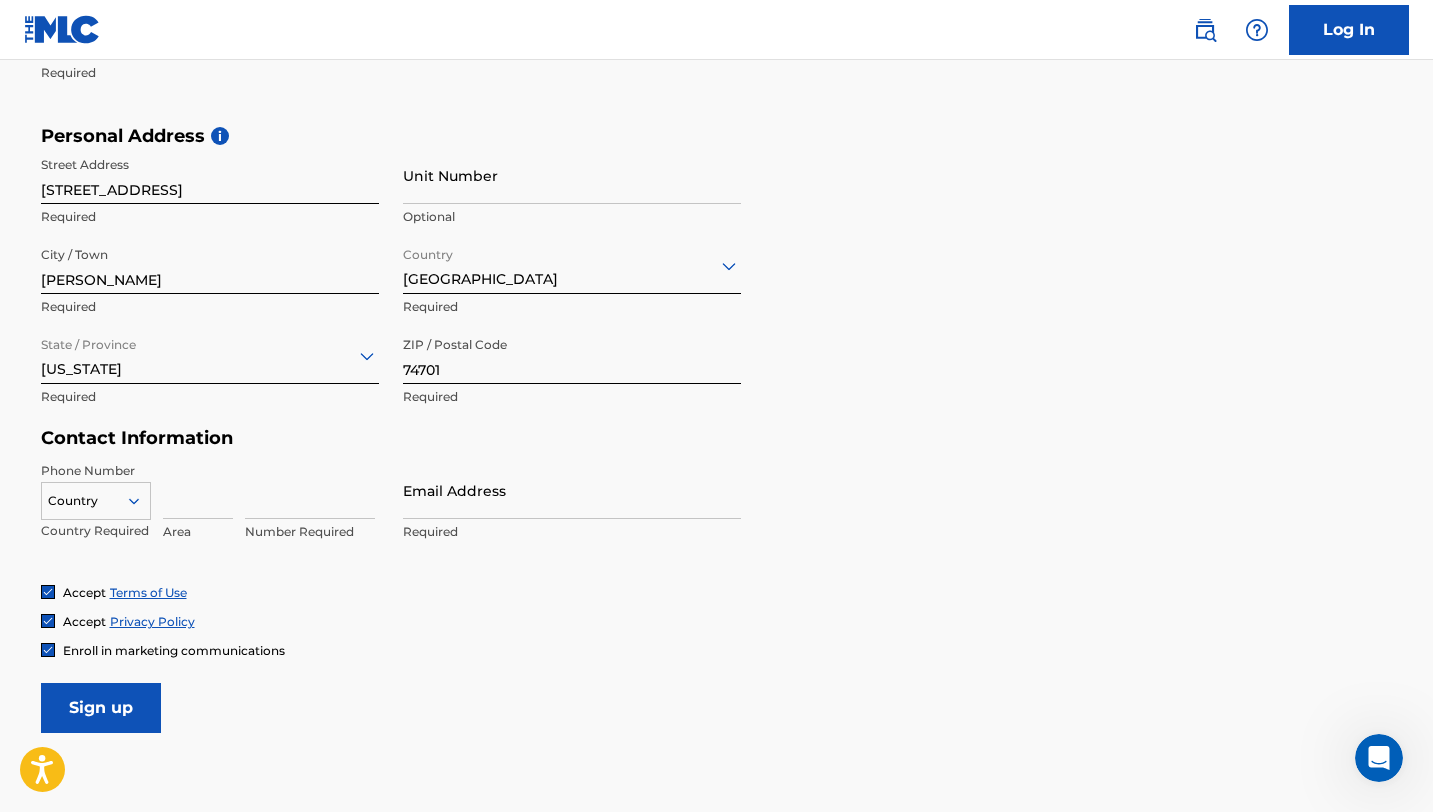 scroll, scrollTop: 751, scrollLeft: 0, axis: vertical 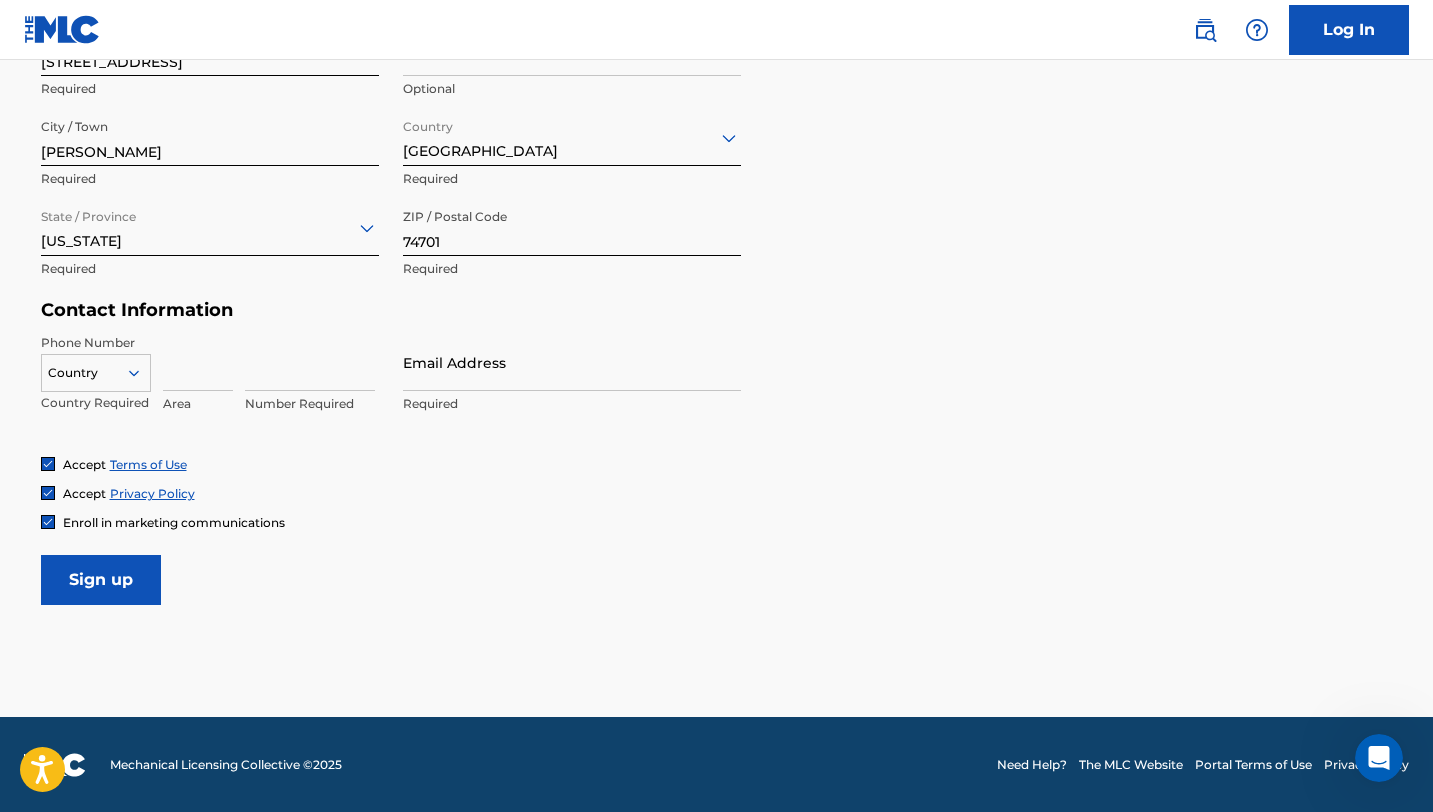 click at bounding box center [198, 362] 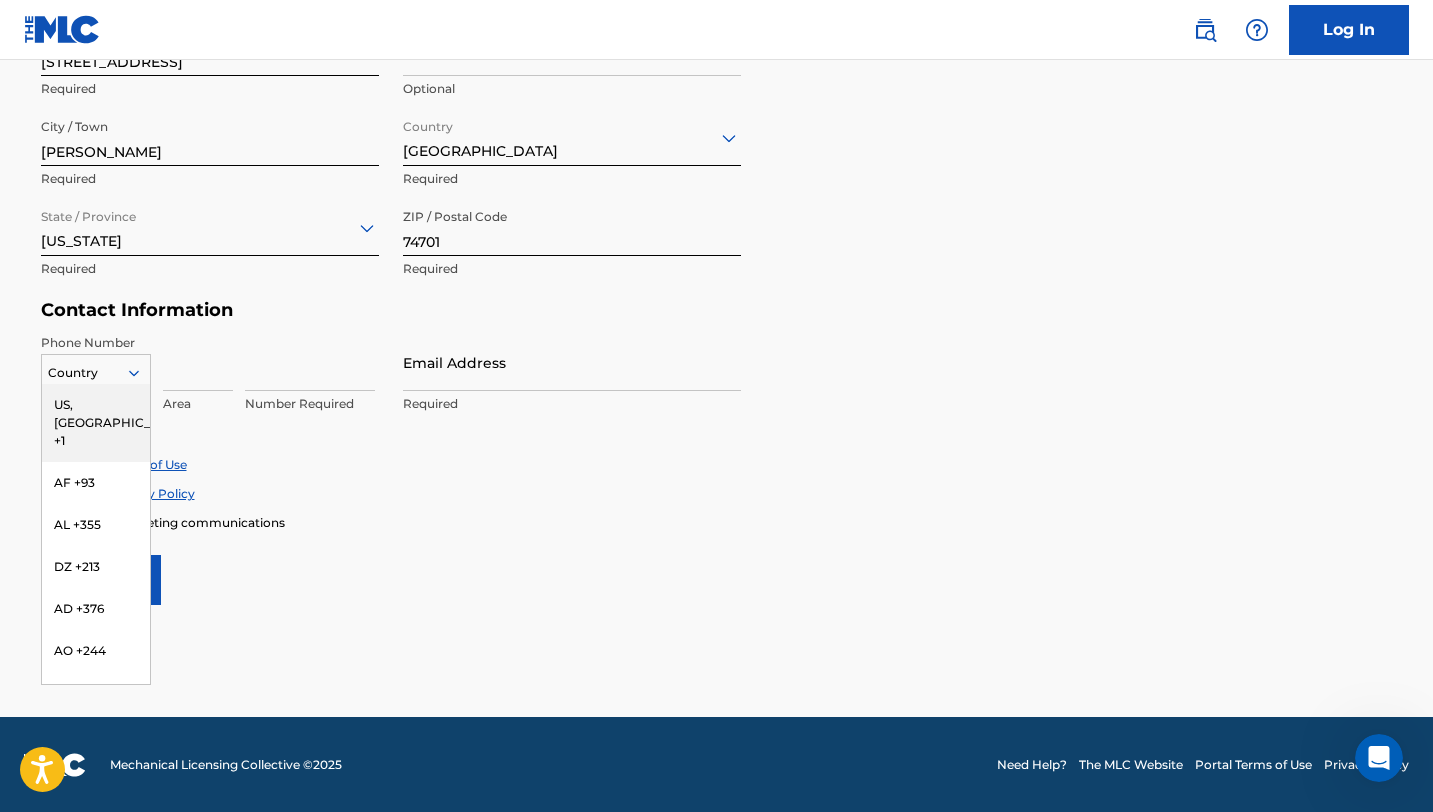 click on "US, [GEOGRAPHIC_DATA] +1" at bounding box center [96, 423] 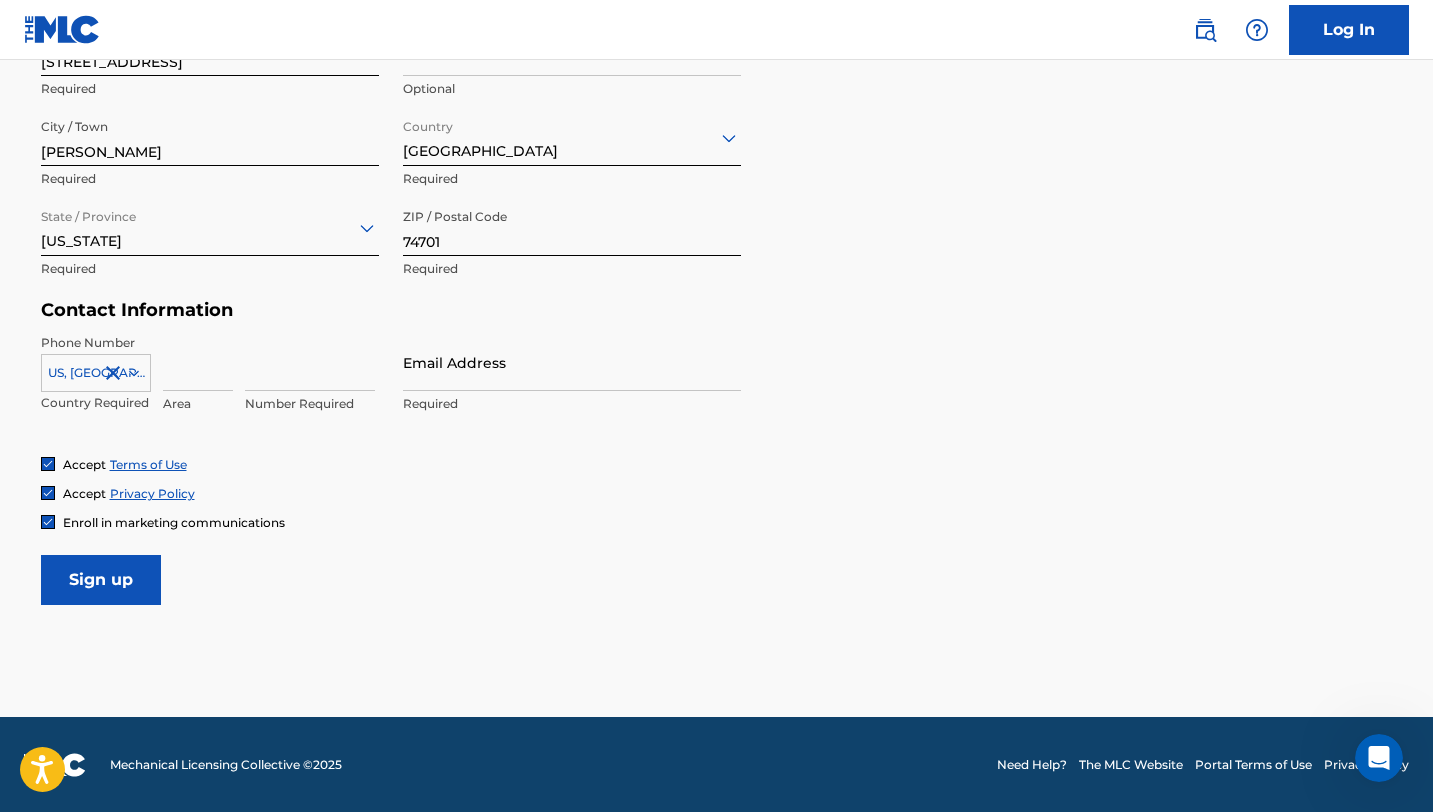 click at bounding box center (198, 362) 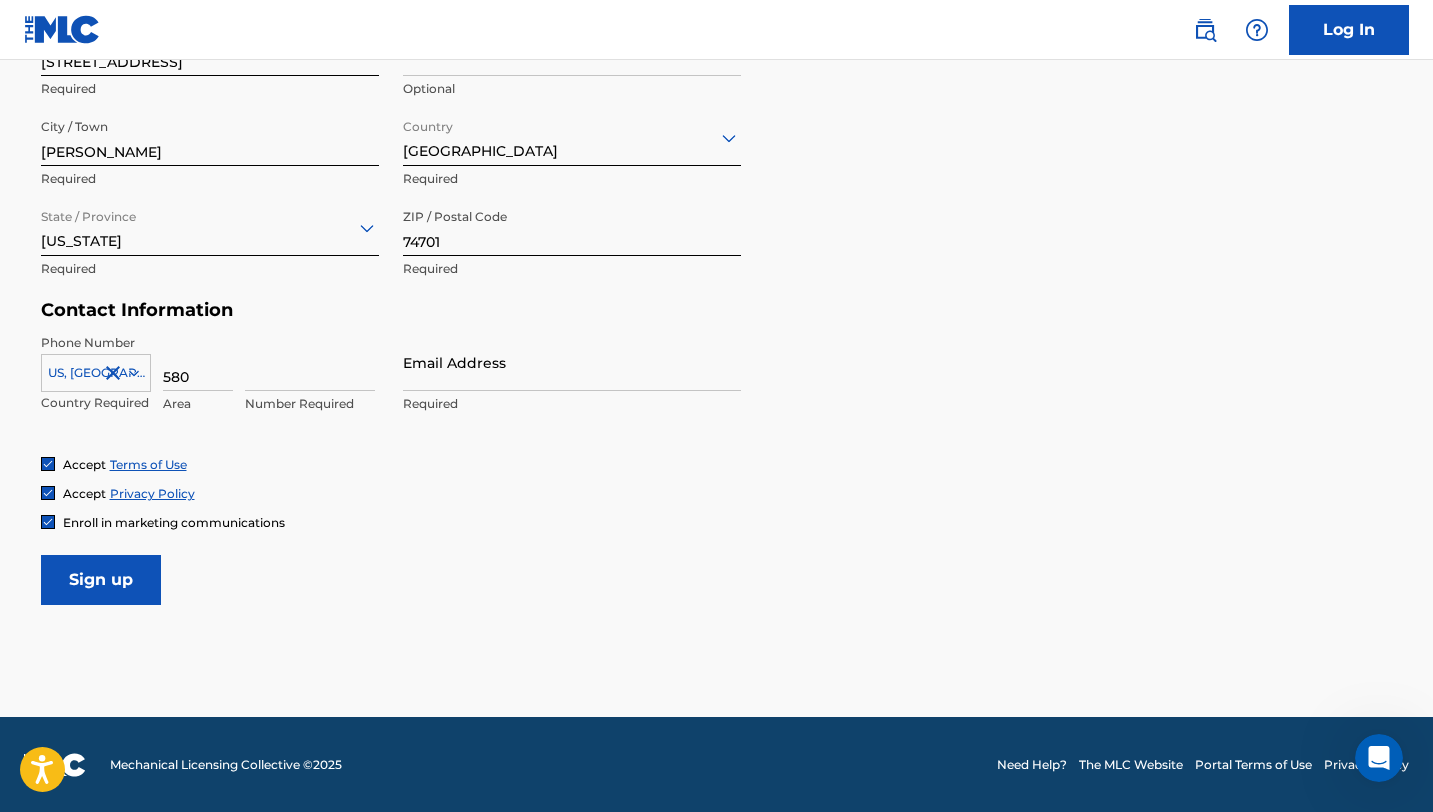 type on "580" 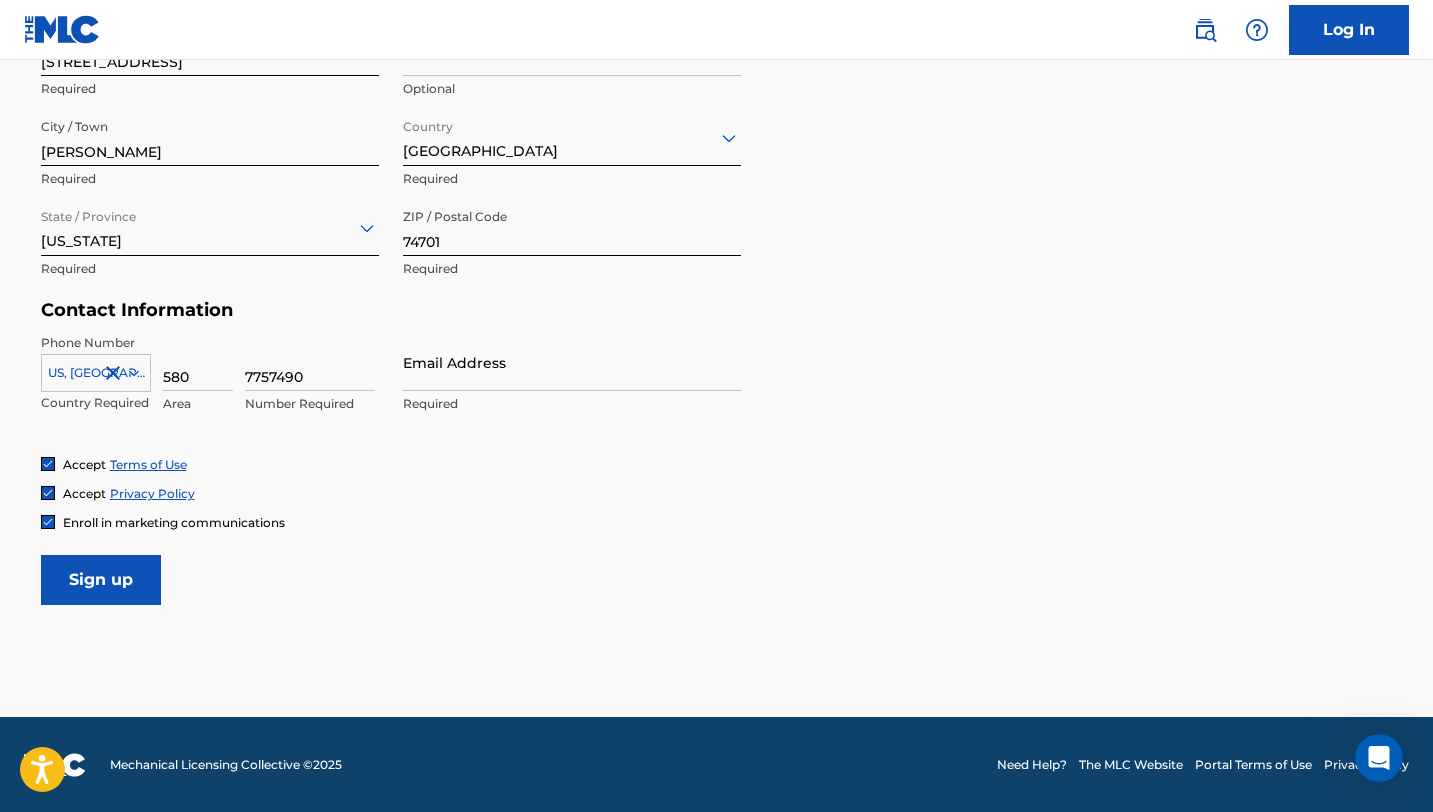 type on "7757490" 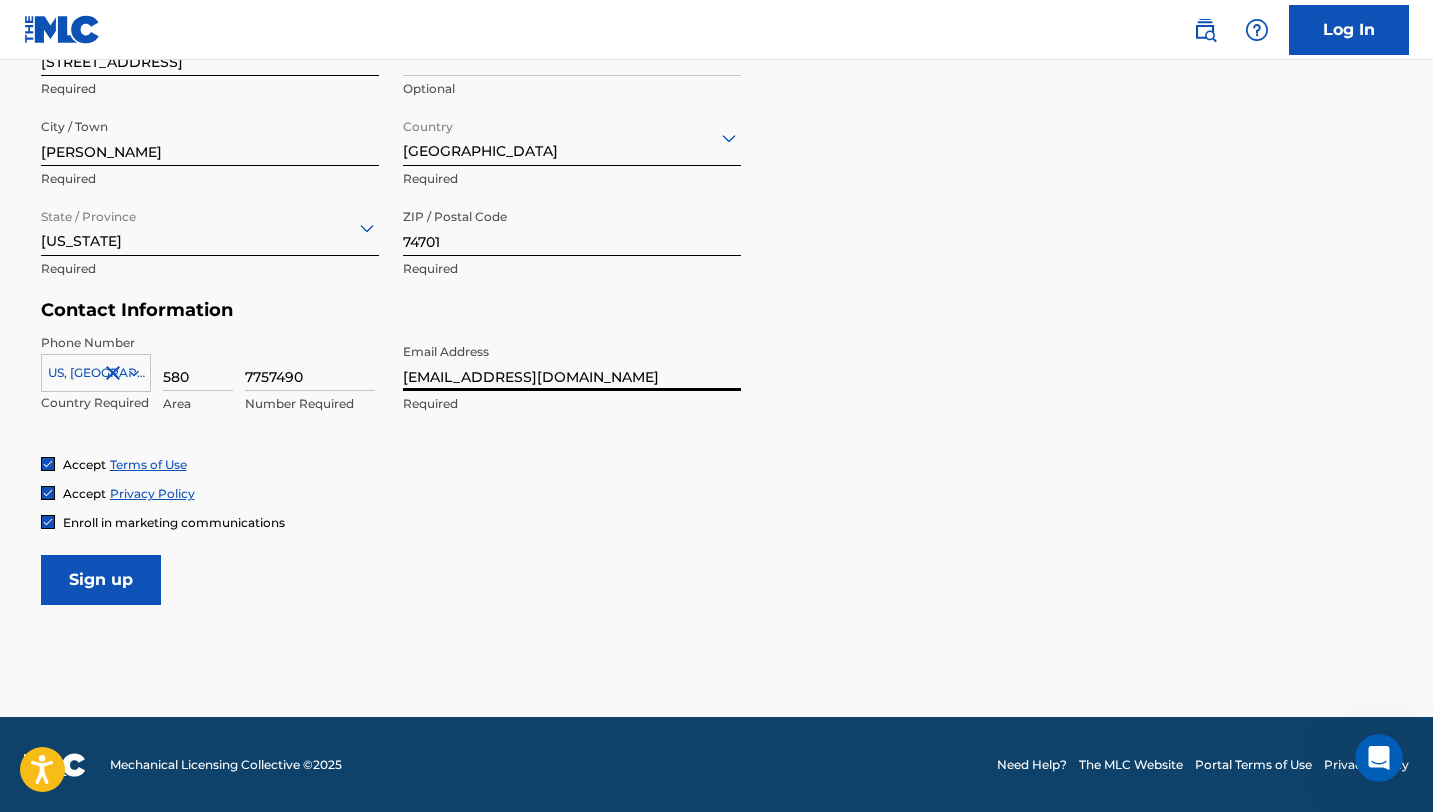 type on "[EMAIL_ADDRESS][DOMAIN_NAME]" 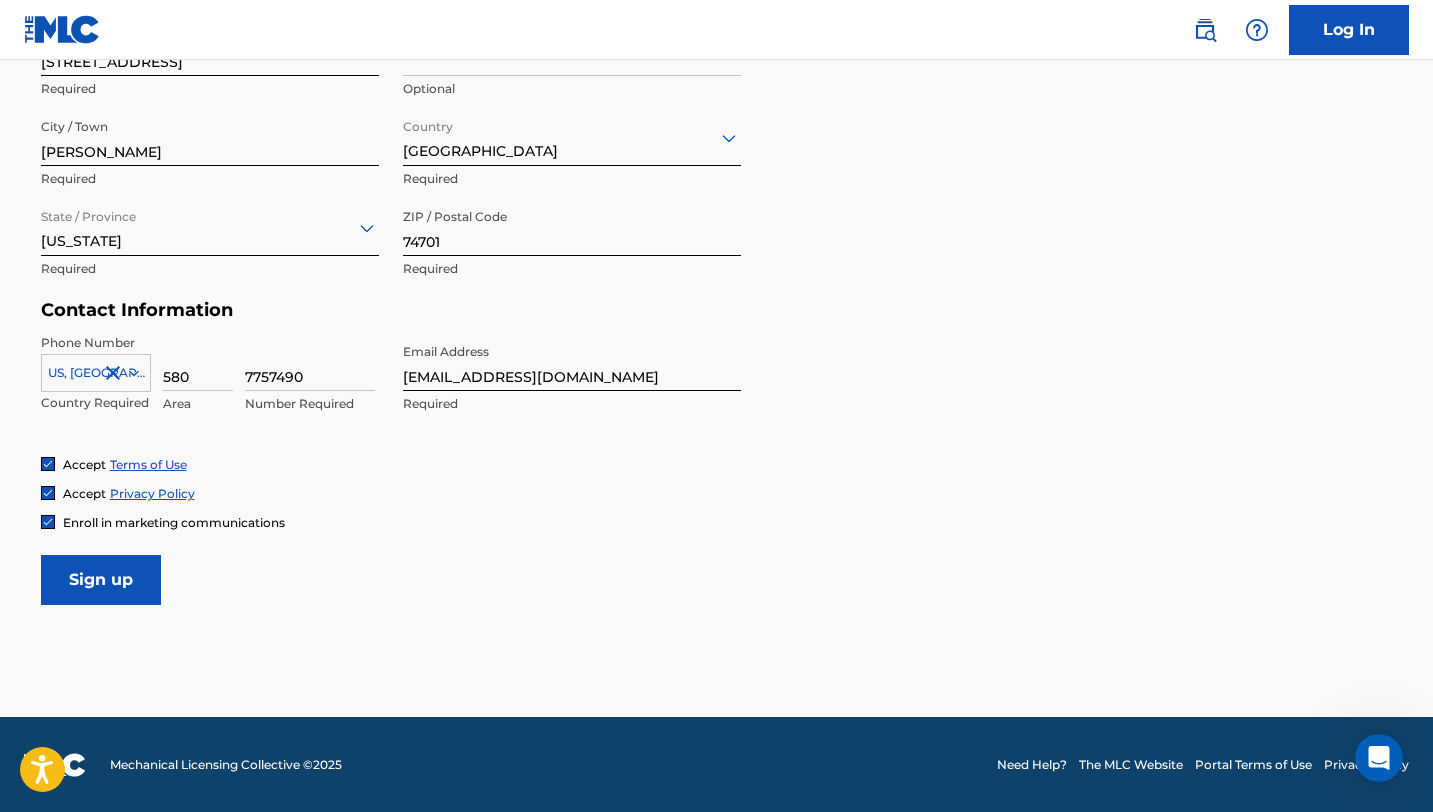 click at bounding box center (48, 522) 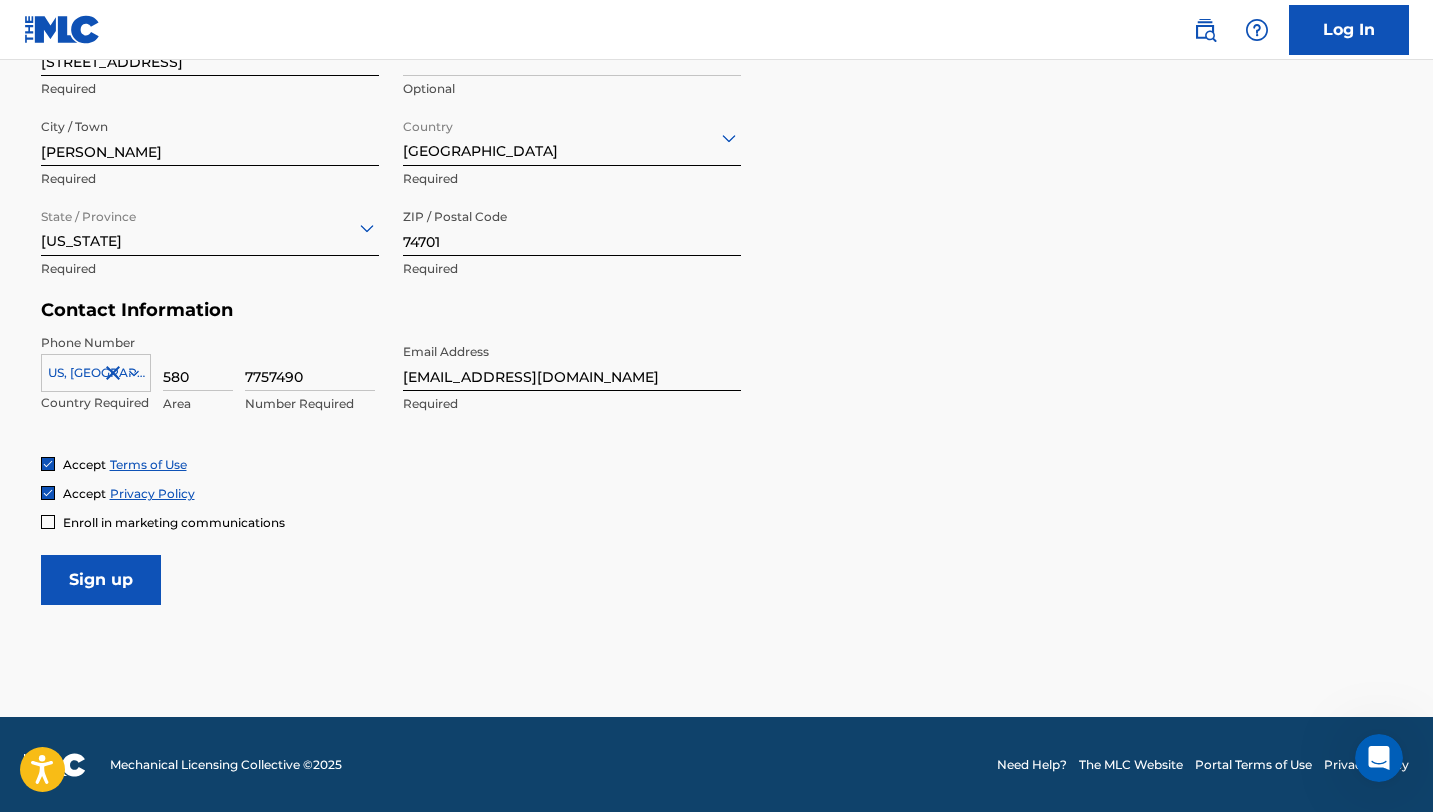 click on "Sign up" at bounding box center (101, 580) 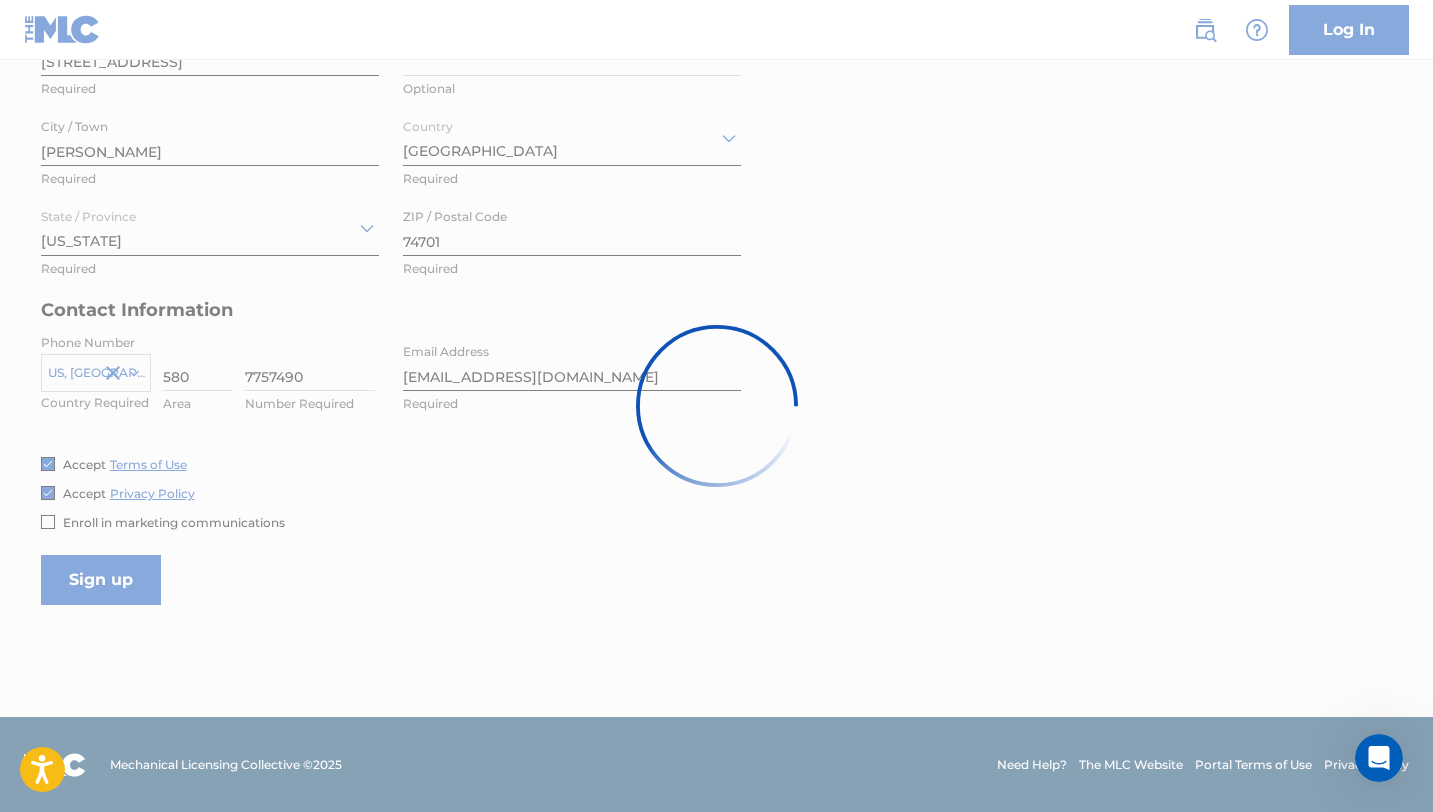 scroll, scrollTop: 0, scrollLeft: 0, axis: both 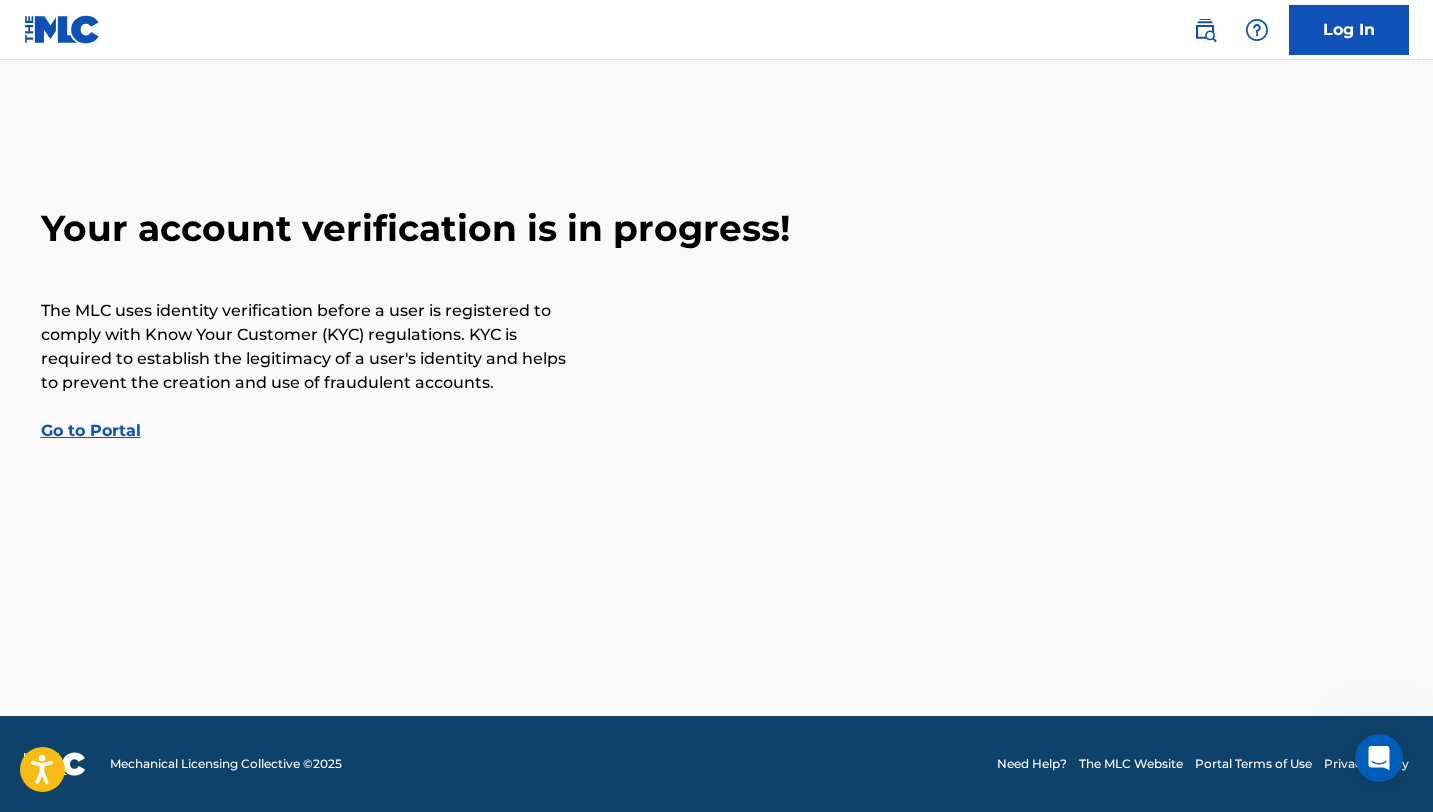 click on "Go to Portal" at bounding box center (91, 430) 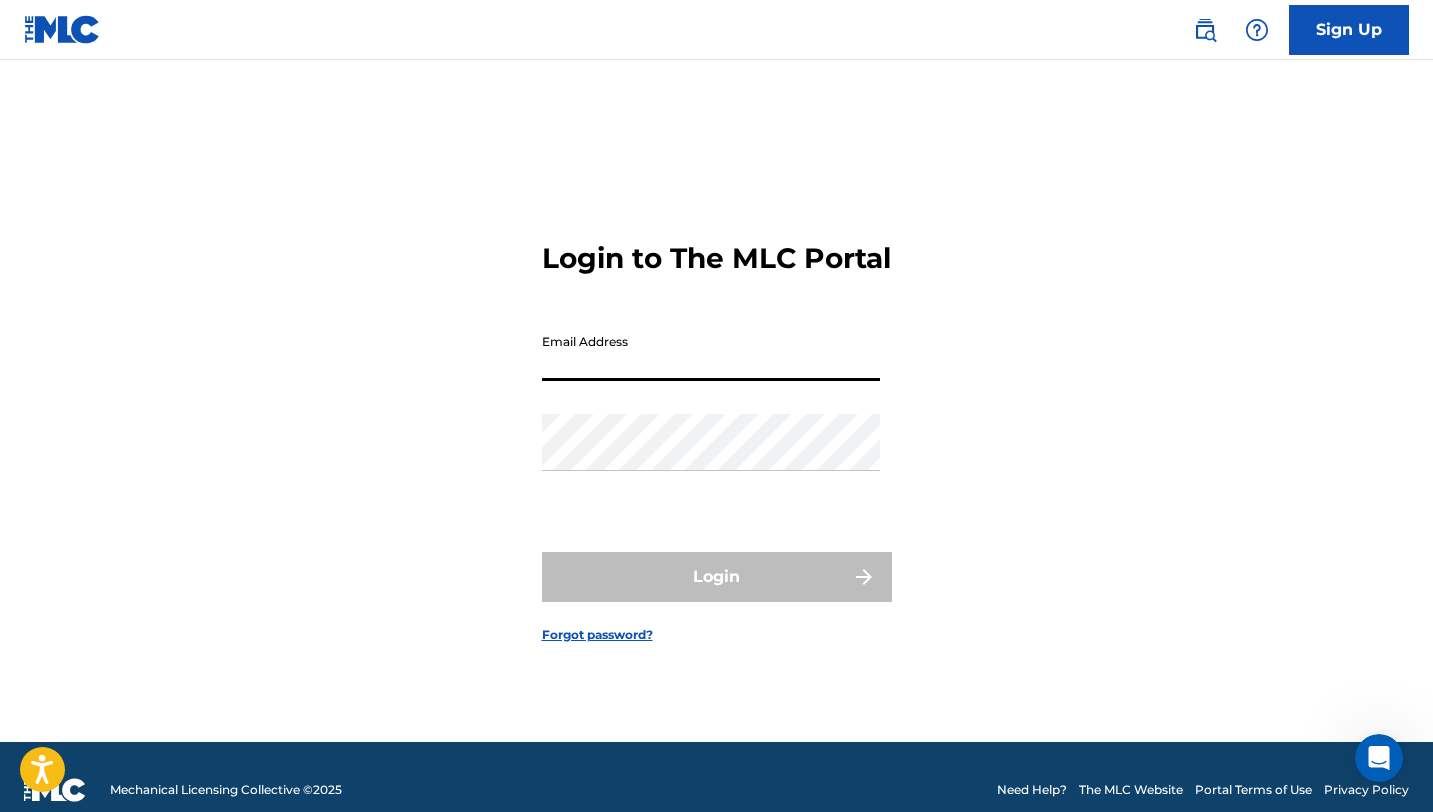 click on "Email Address" at bounding box center [711, 352] 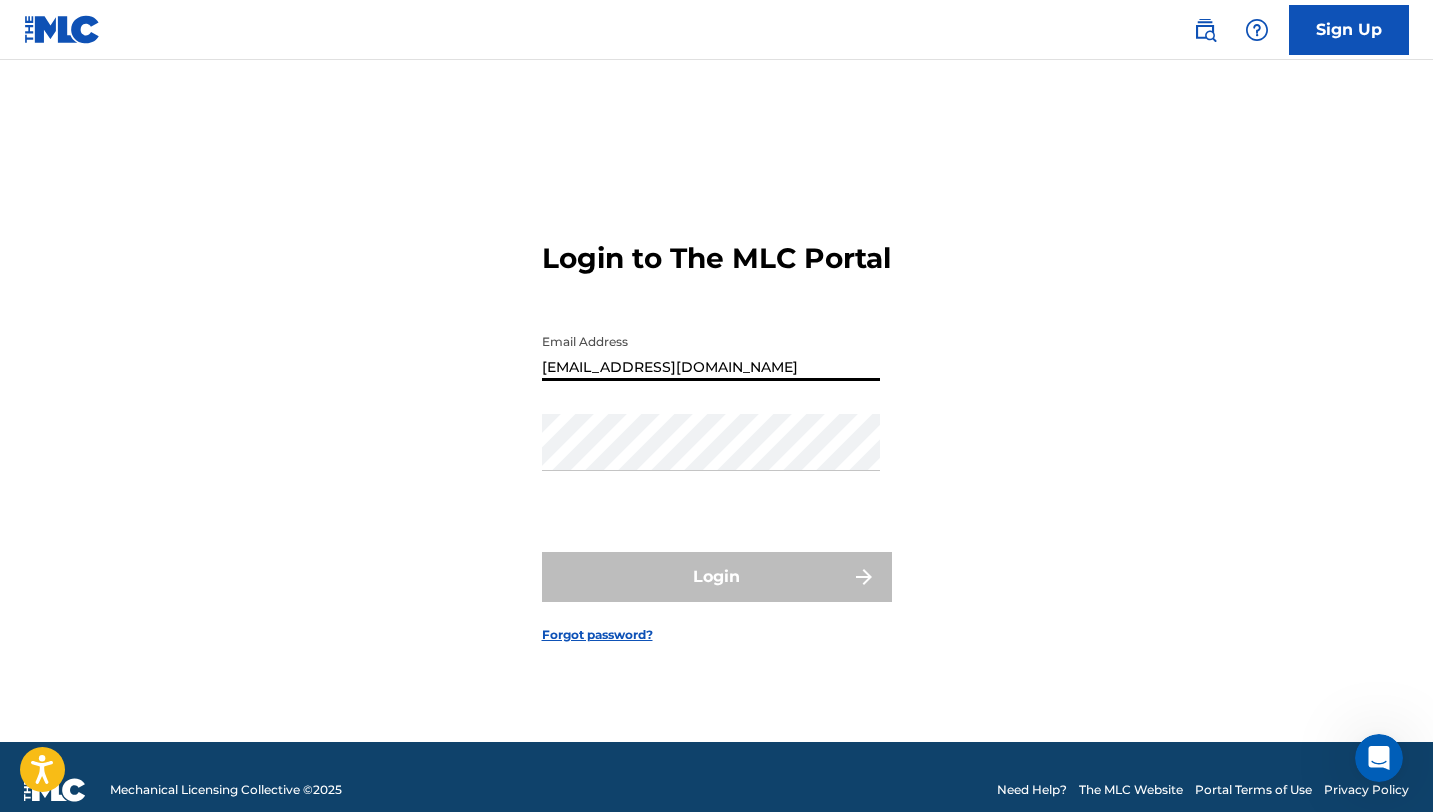 type on "[EMAIL_ADDRESS][DOMAIN_NAME]" 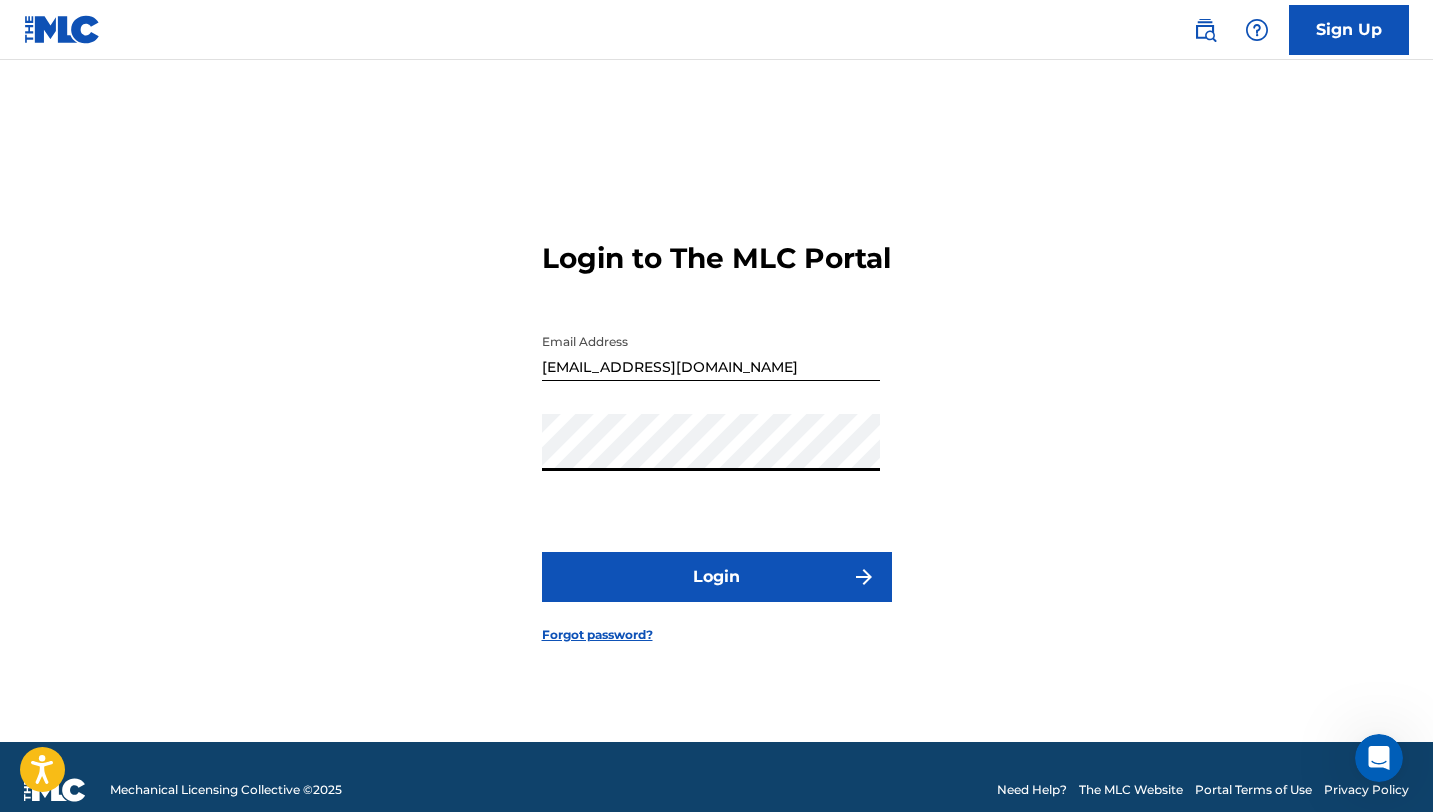 click on "Login" at bounding box center (717, 577) 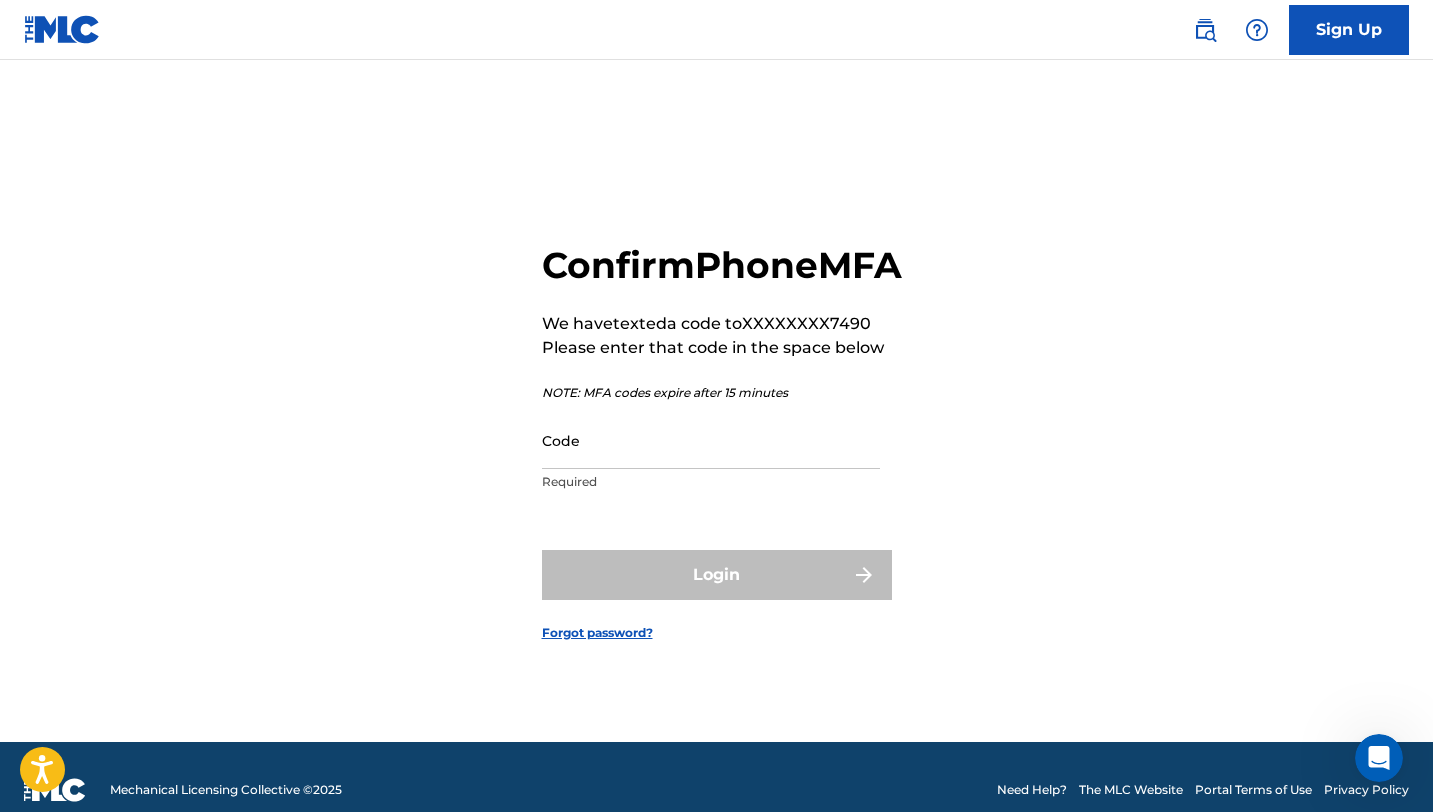 click on "Code" at bounding box center (711, 440) 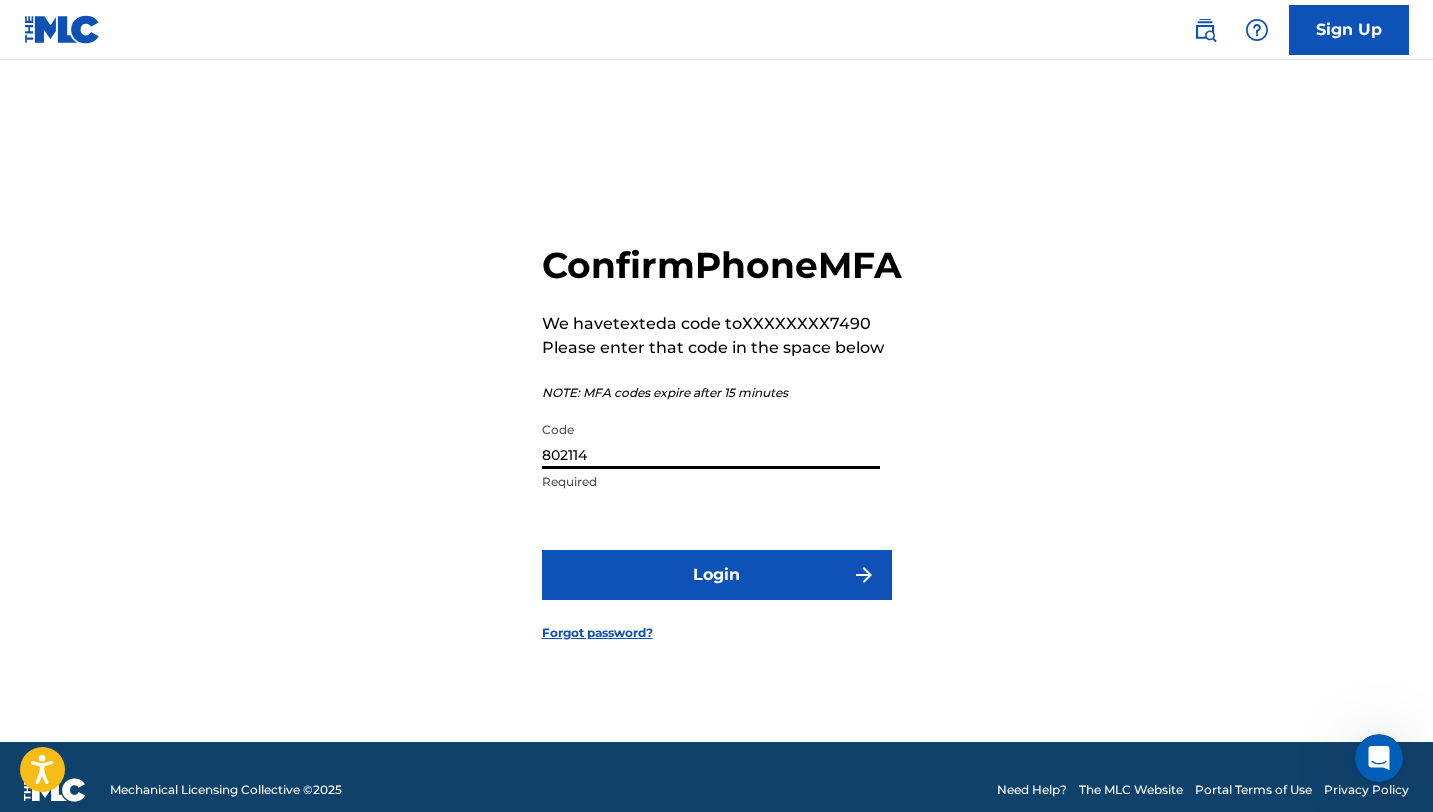 type on "802114" 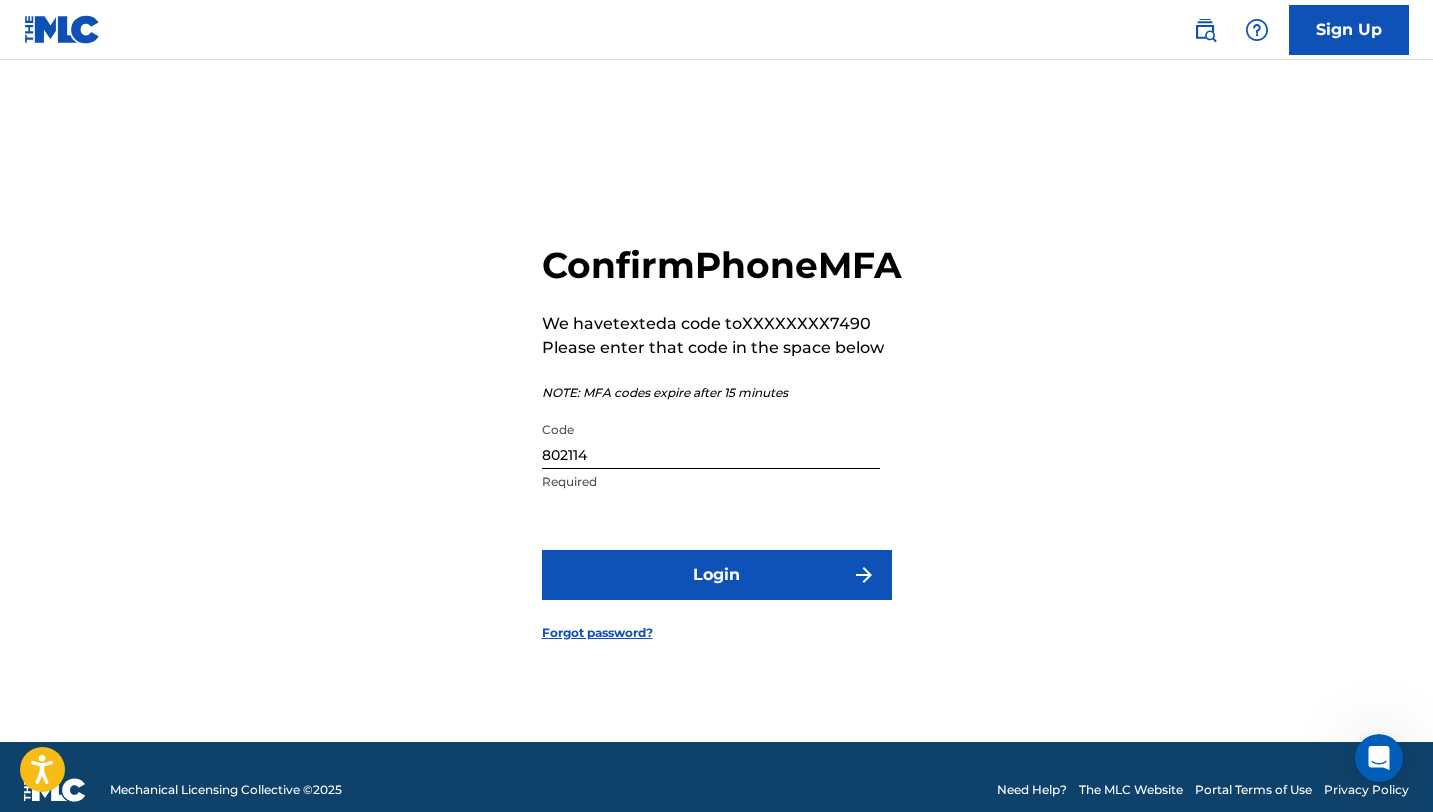 click on "Login" at bounding box center (717, 575) 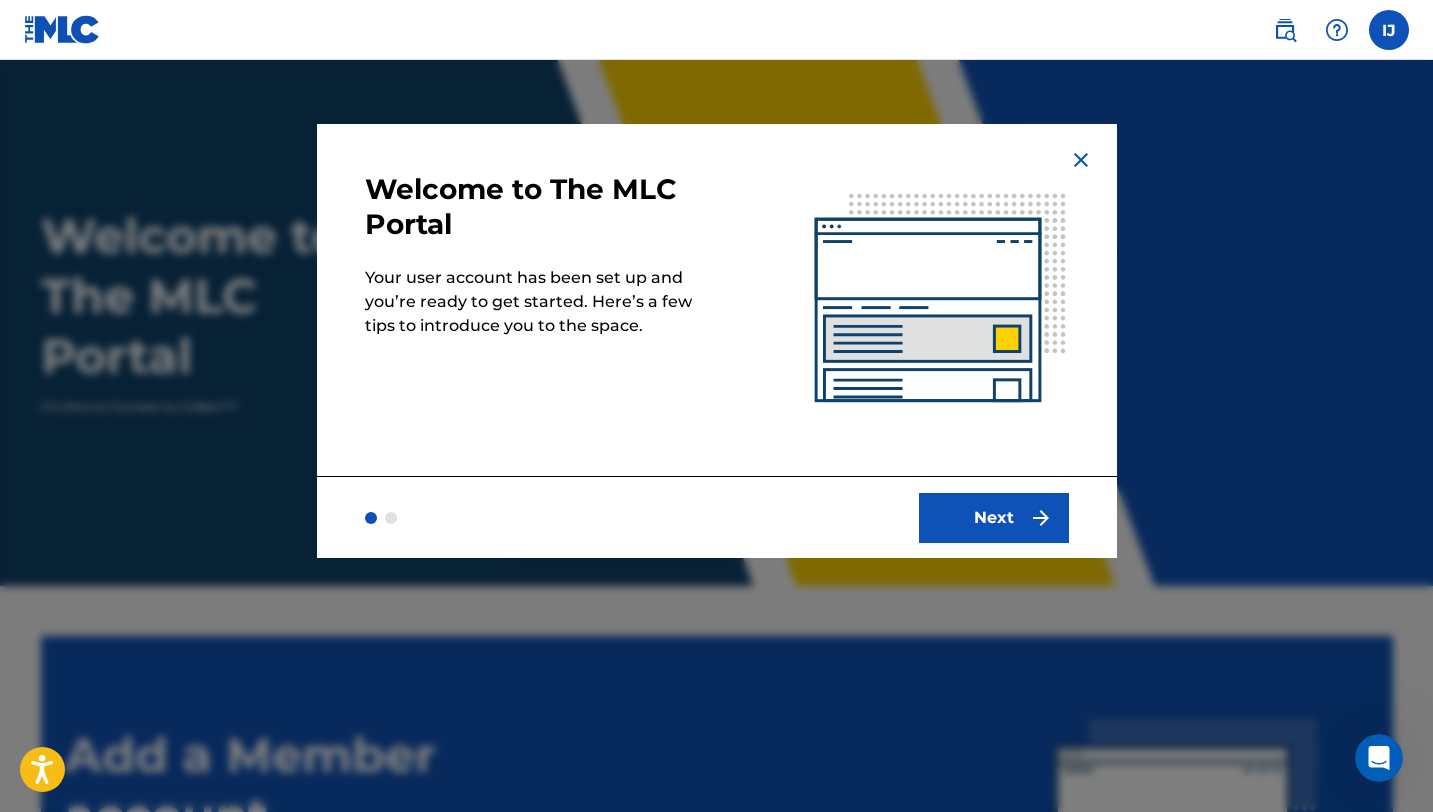 scroll, scrollTop: 0, scrollLeft: 0, axis: both 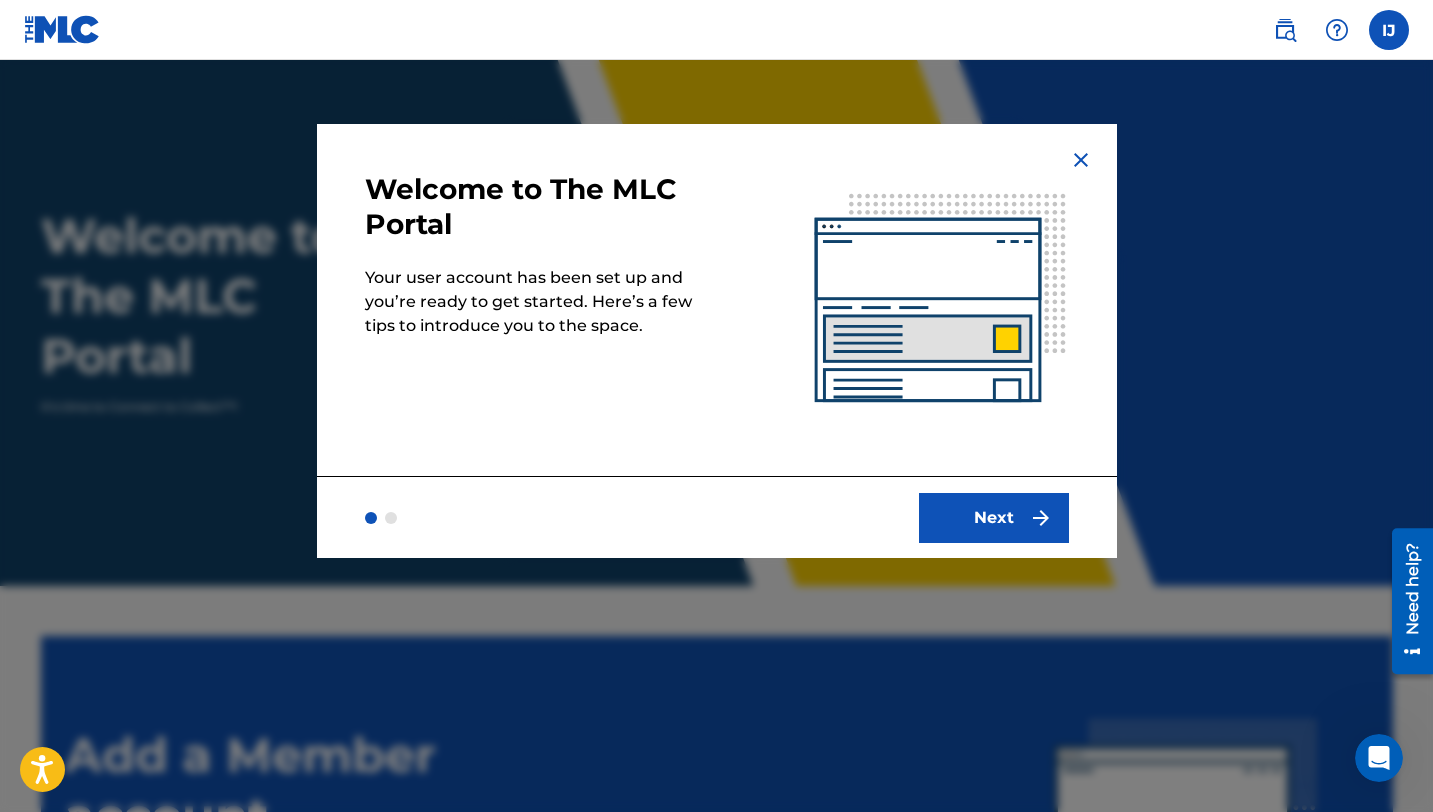 click at bounding box center (1041, 518) 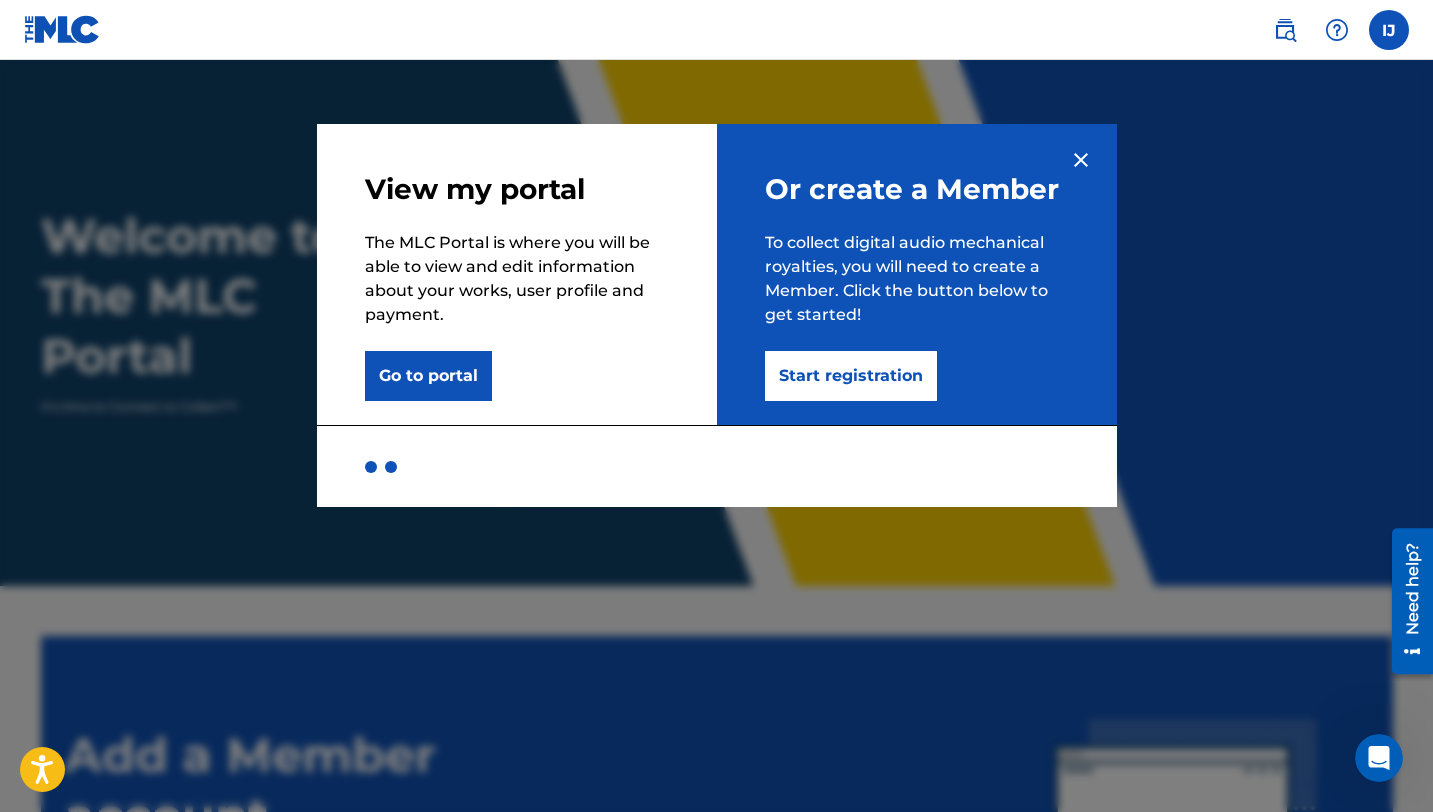 click on "Start registration" at bounding box center (851, 376) 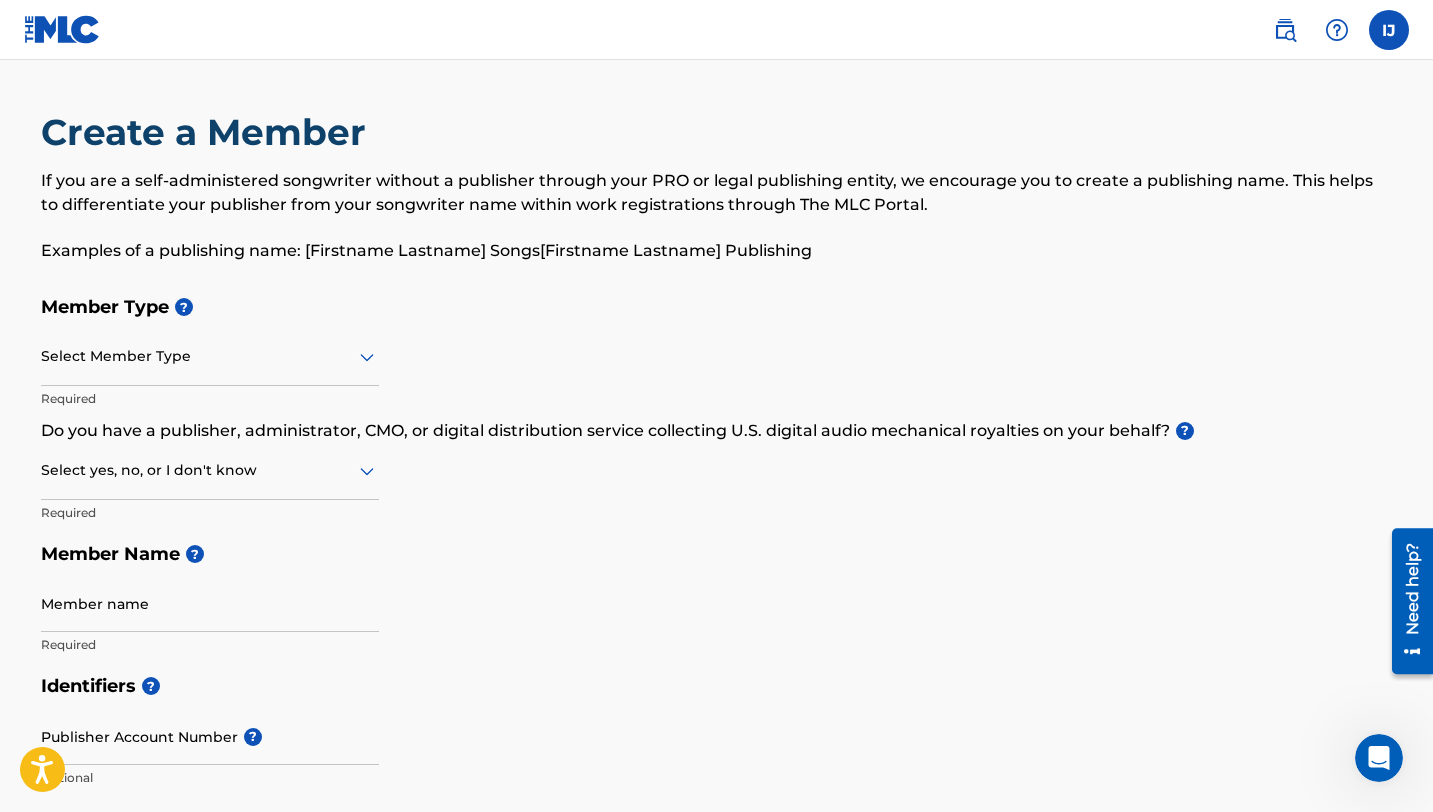 click at bounding box center [210, 356] 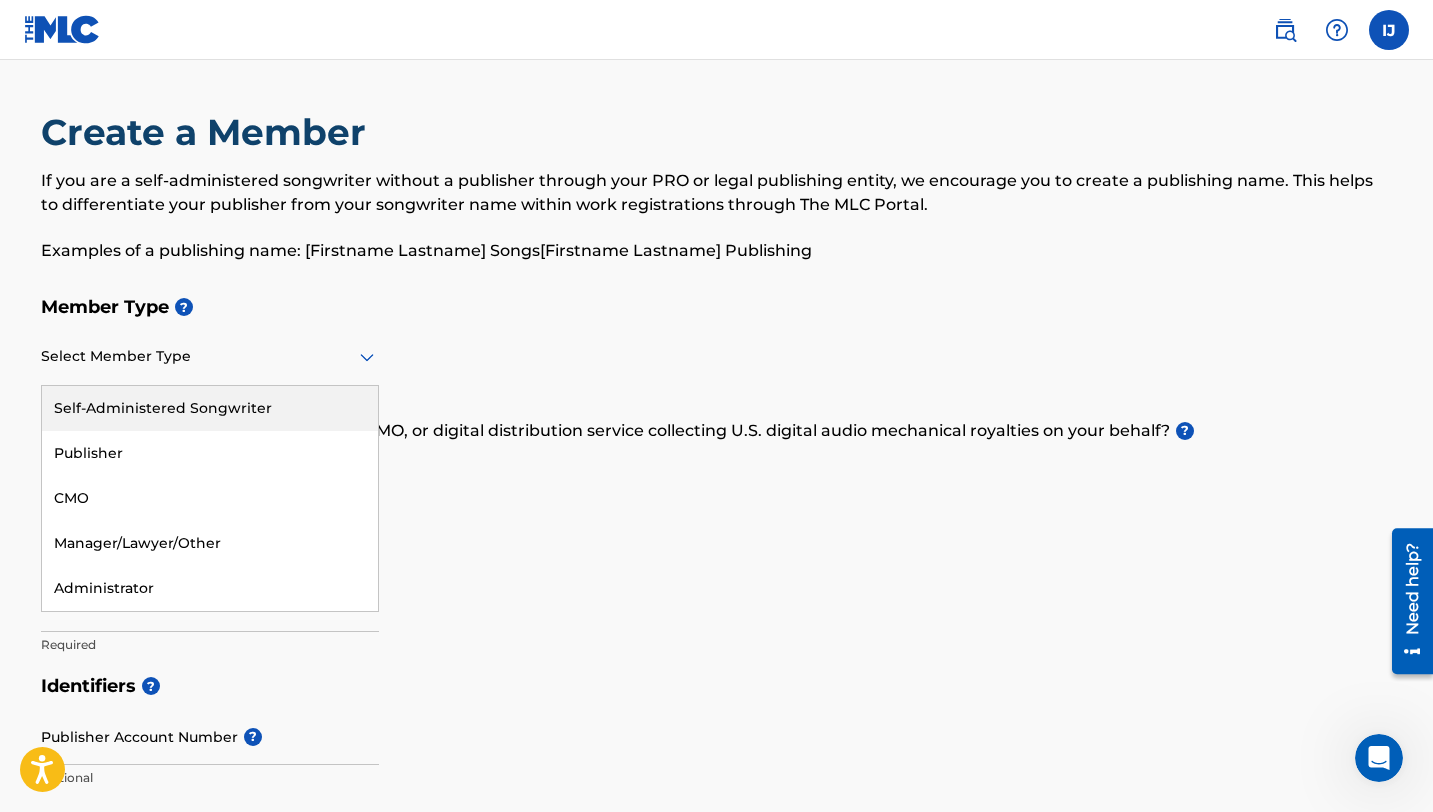 click on "Self-Administered Songwriter" at bounding box center [210, 408] 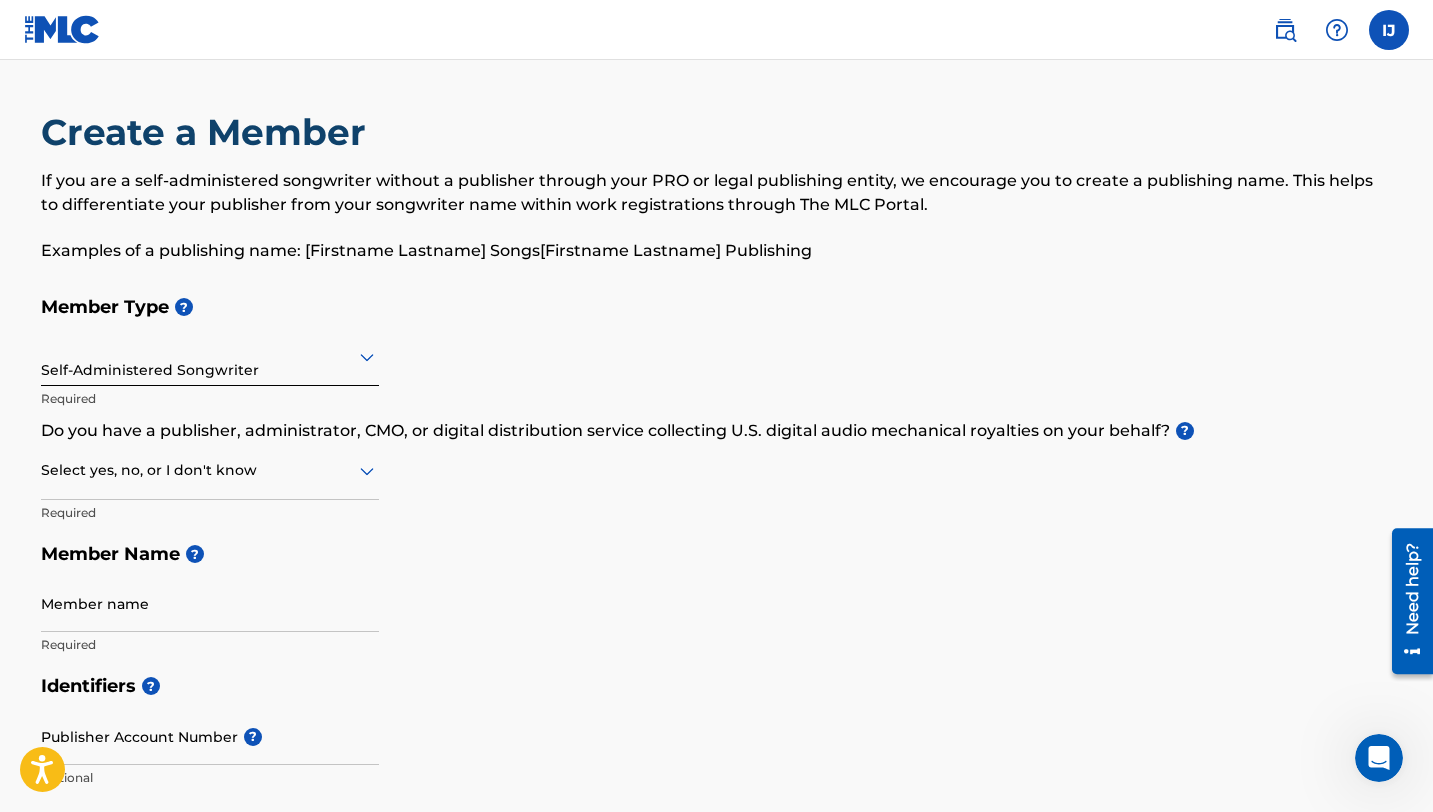 click on "Required" at bounding box center [210, 399] 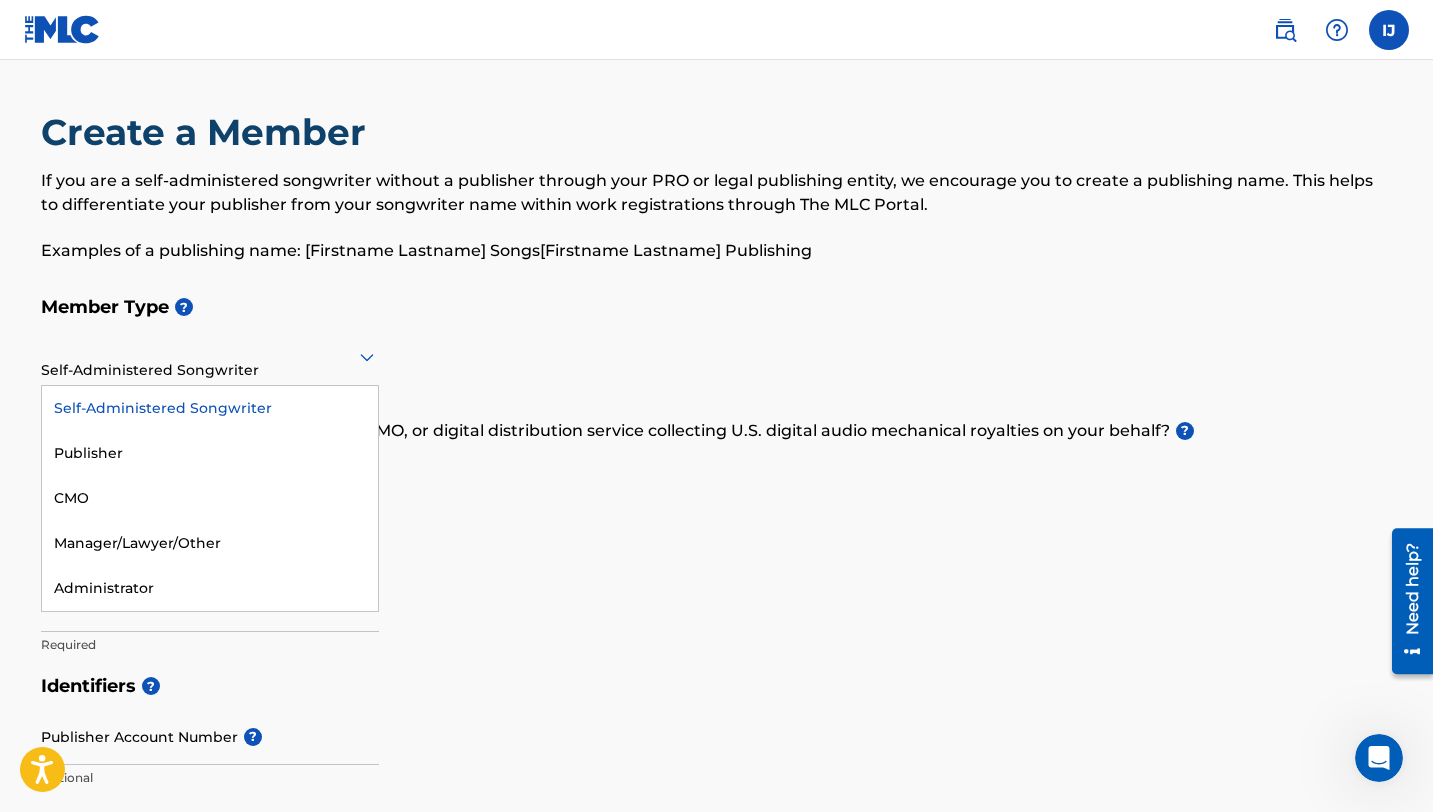 click at bounding box center [210, 356] 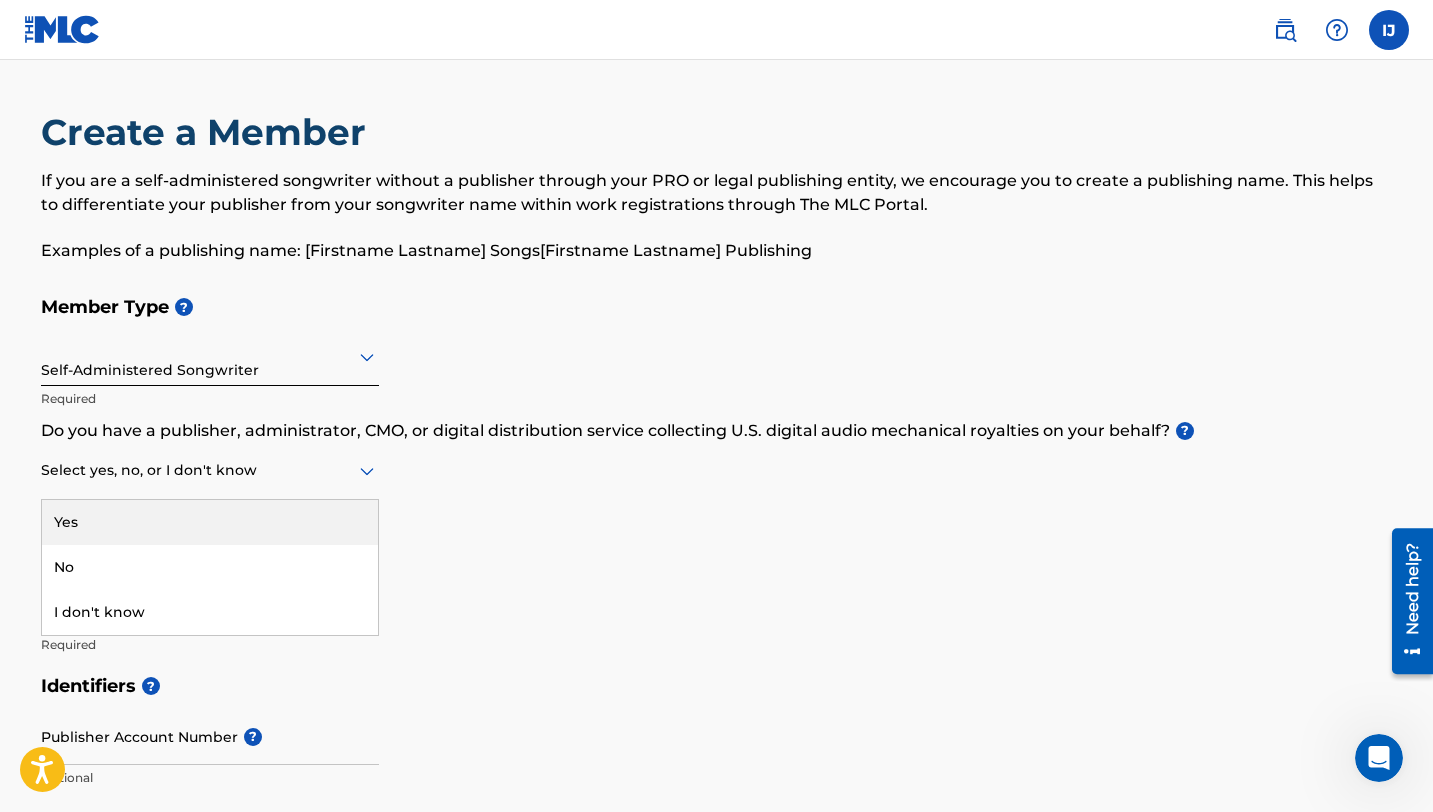 click at bounding box center [210, 470] 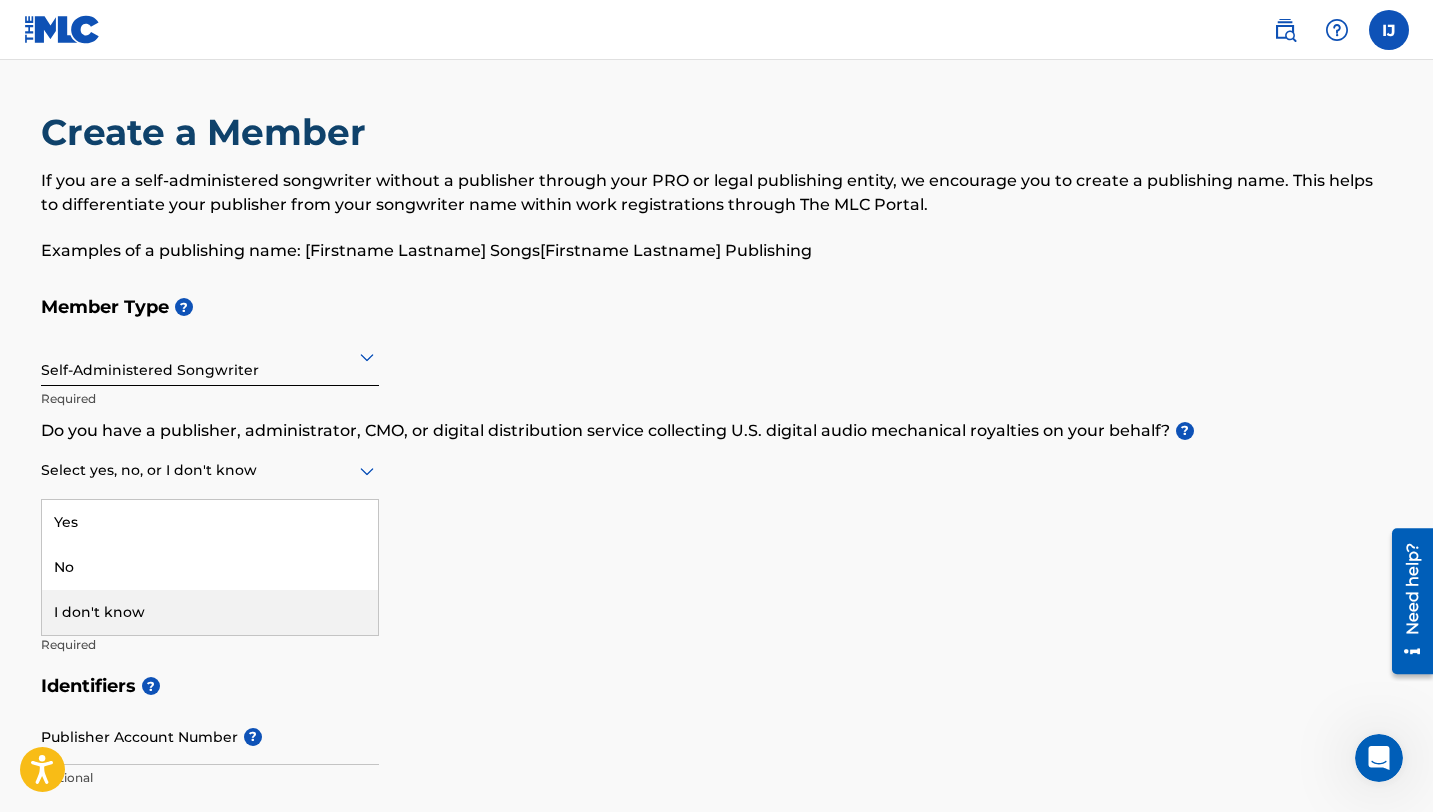 click on "I don't know" at bounding box center (210, 612) 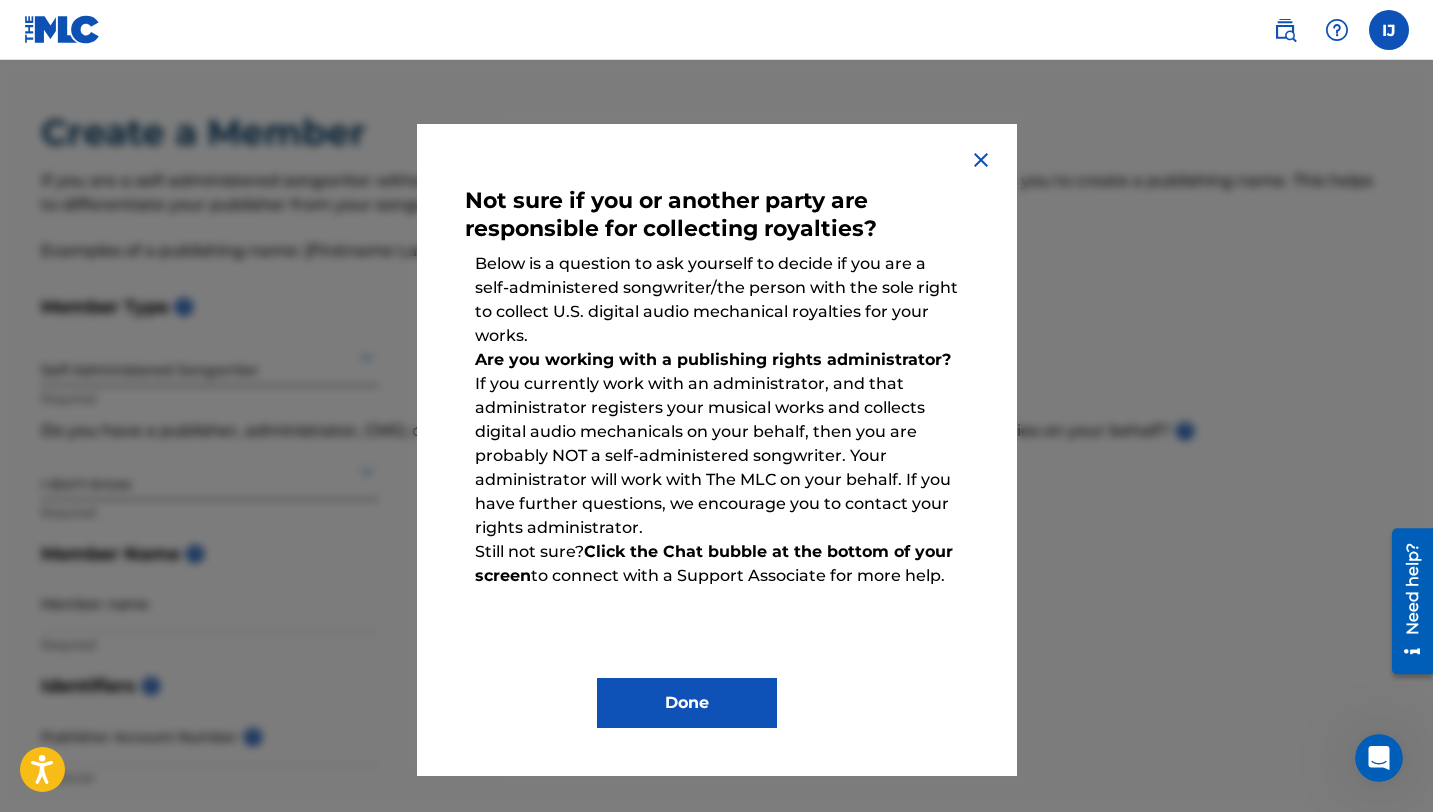 click at bounding box center (981, 160) 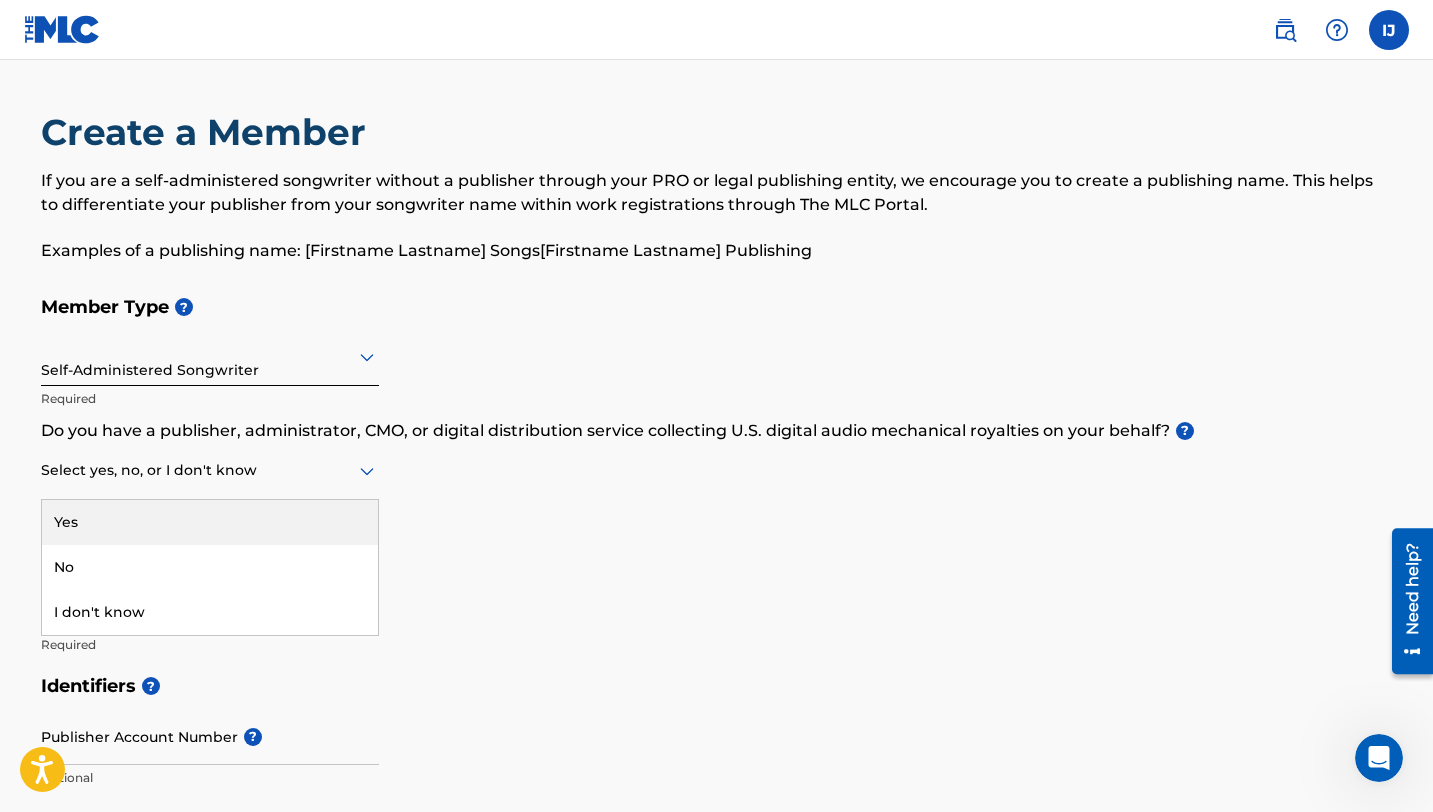 click at bounding box center [210, 470] 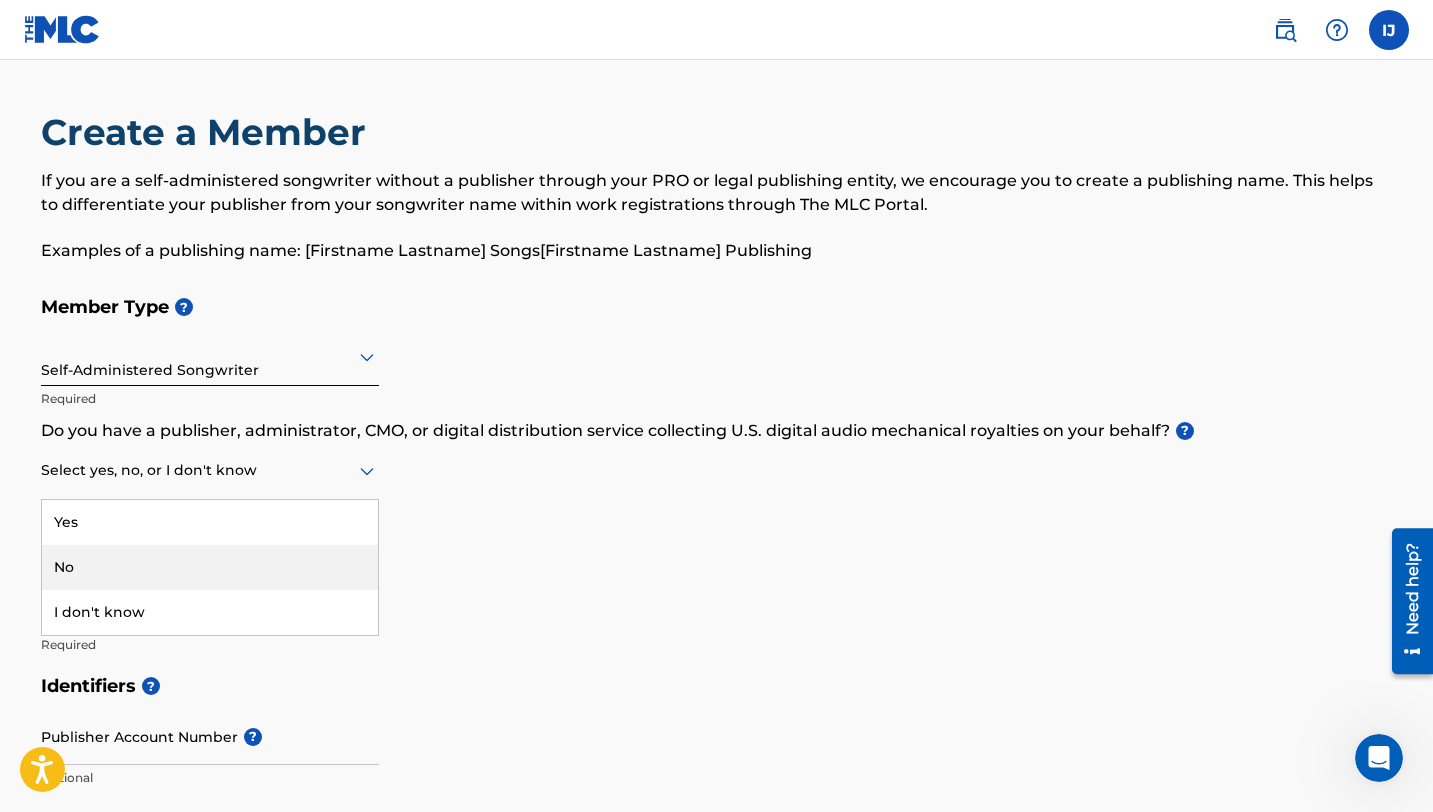 click on "No" at bounding box center [210, 567] 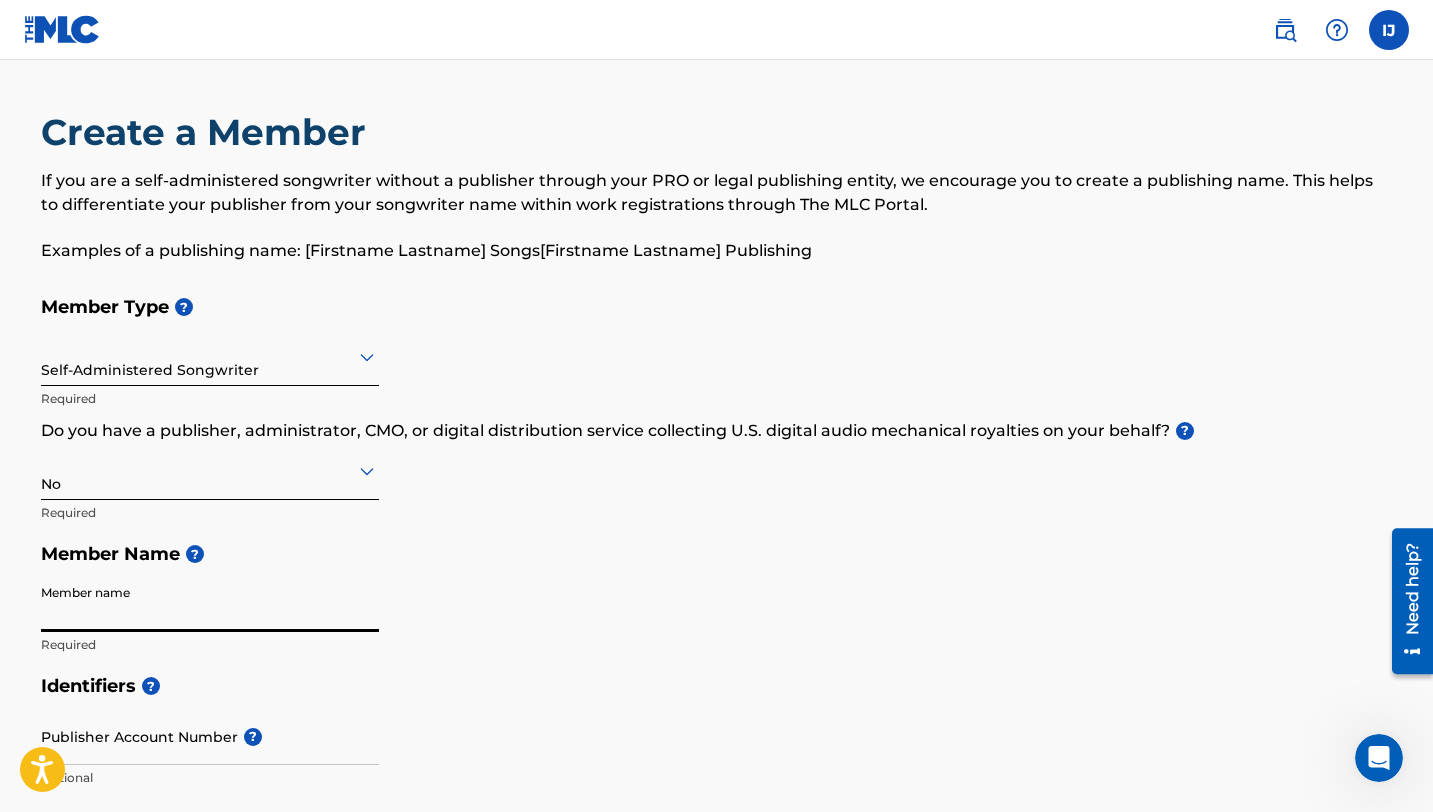 click on "Member name" at bounding box center [210, 603] 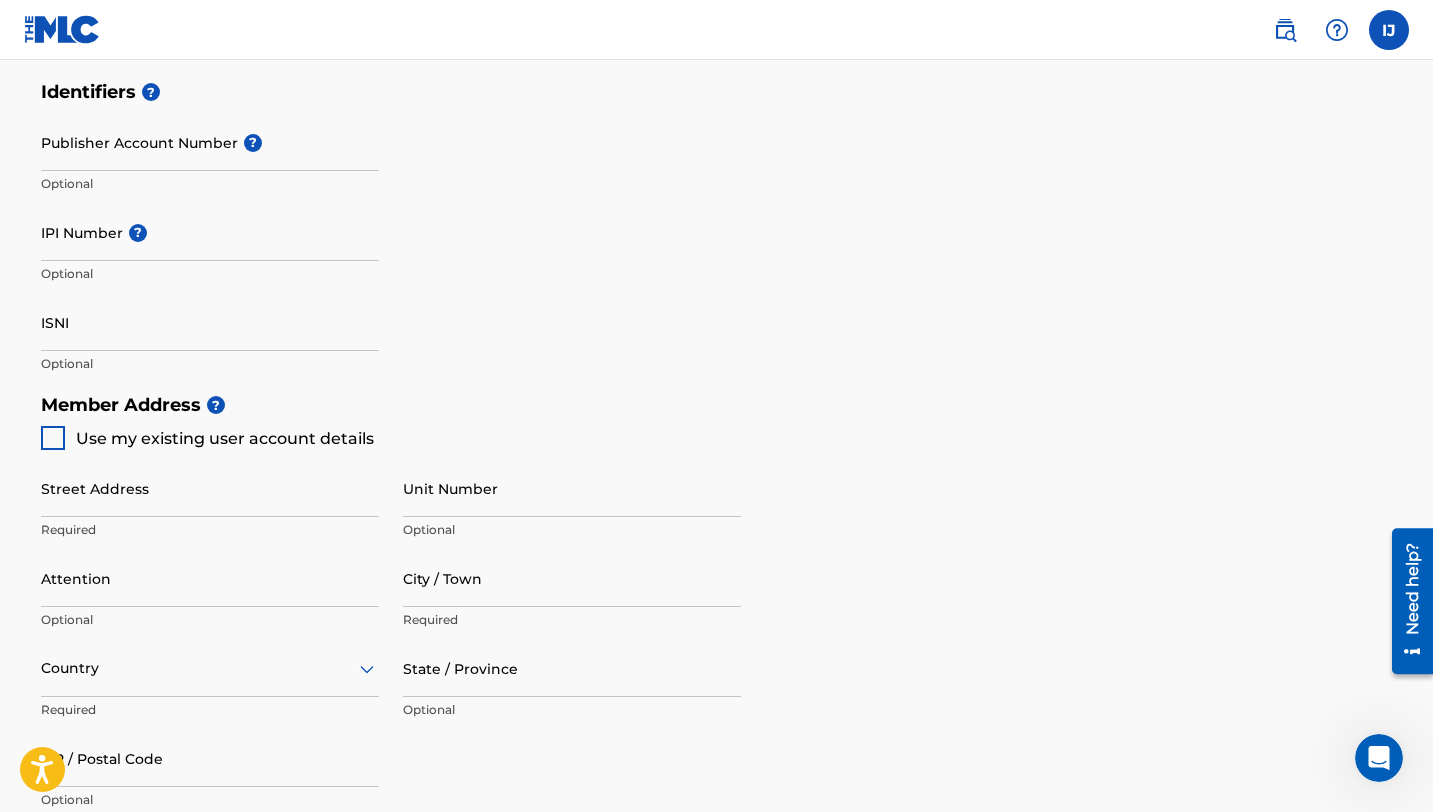 scroll, scrollTop: 602, scrollLeft: 0, axis: vertical 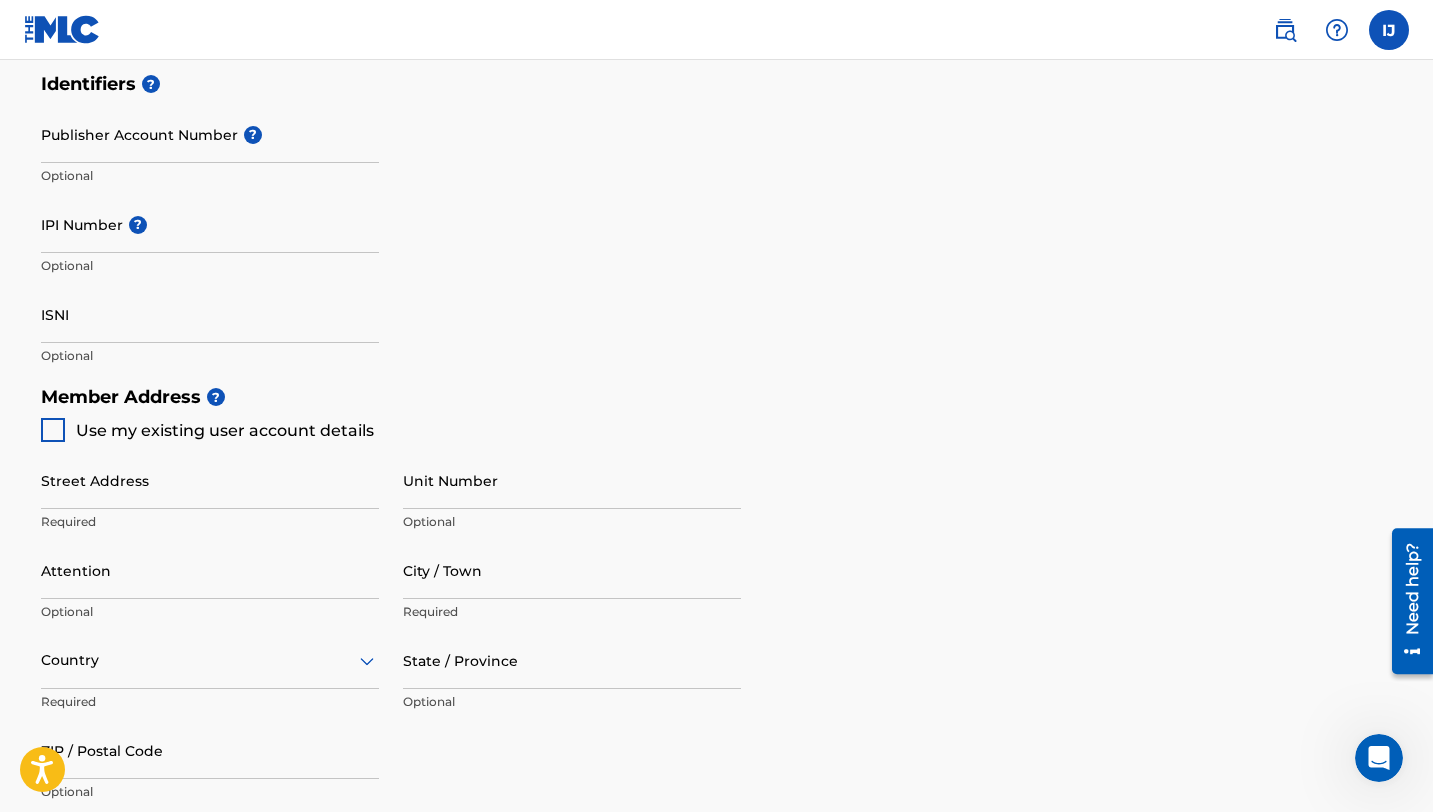 type on "Isenio" 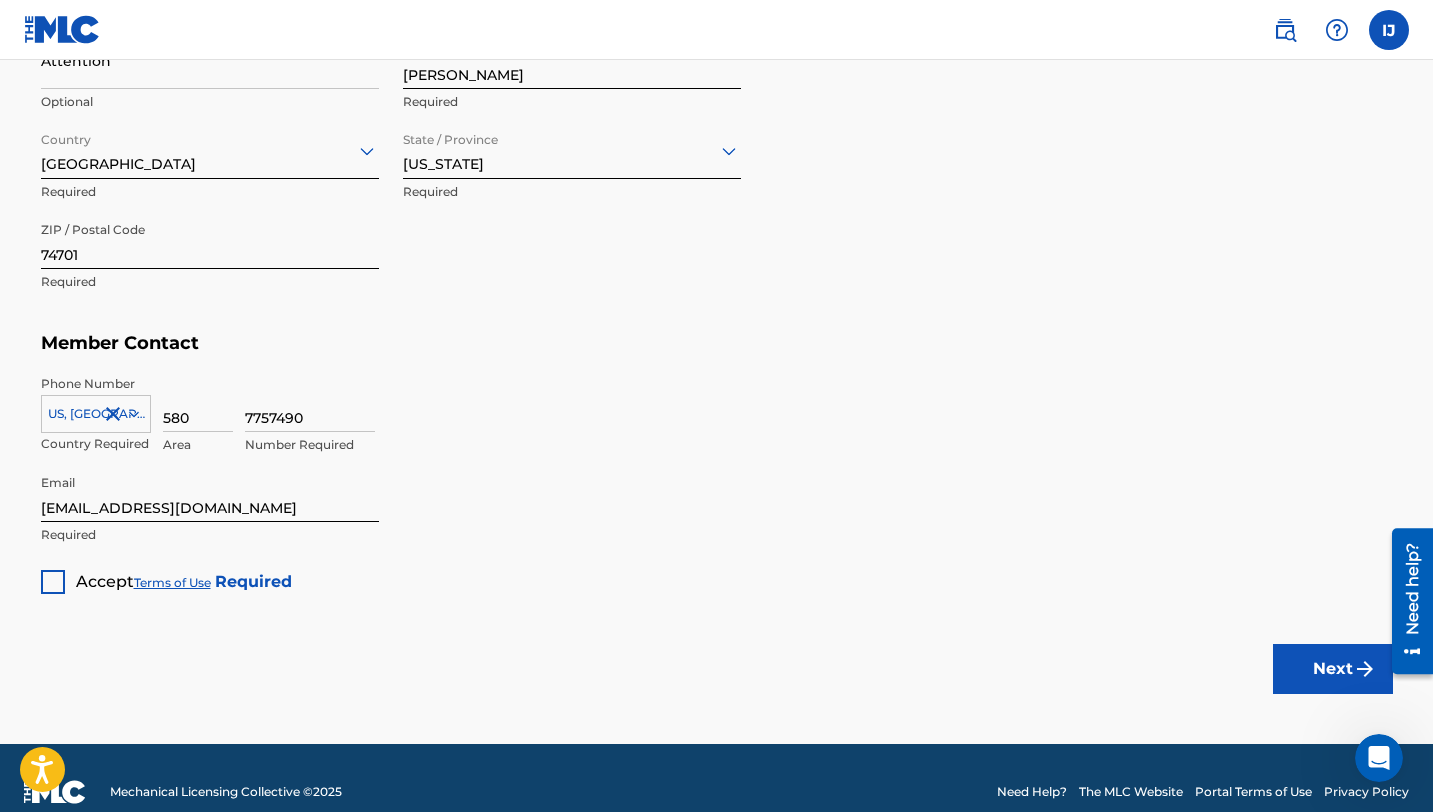 scroll, scrollTop: 1114, scrollLeft: 0, axis: vertical 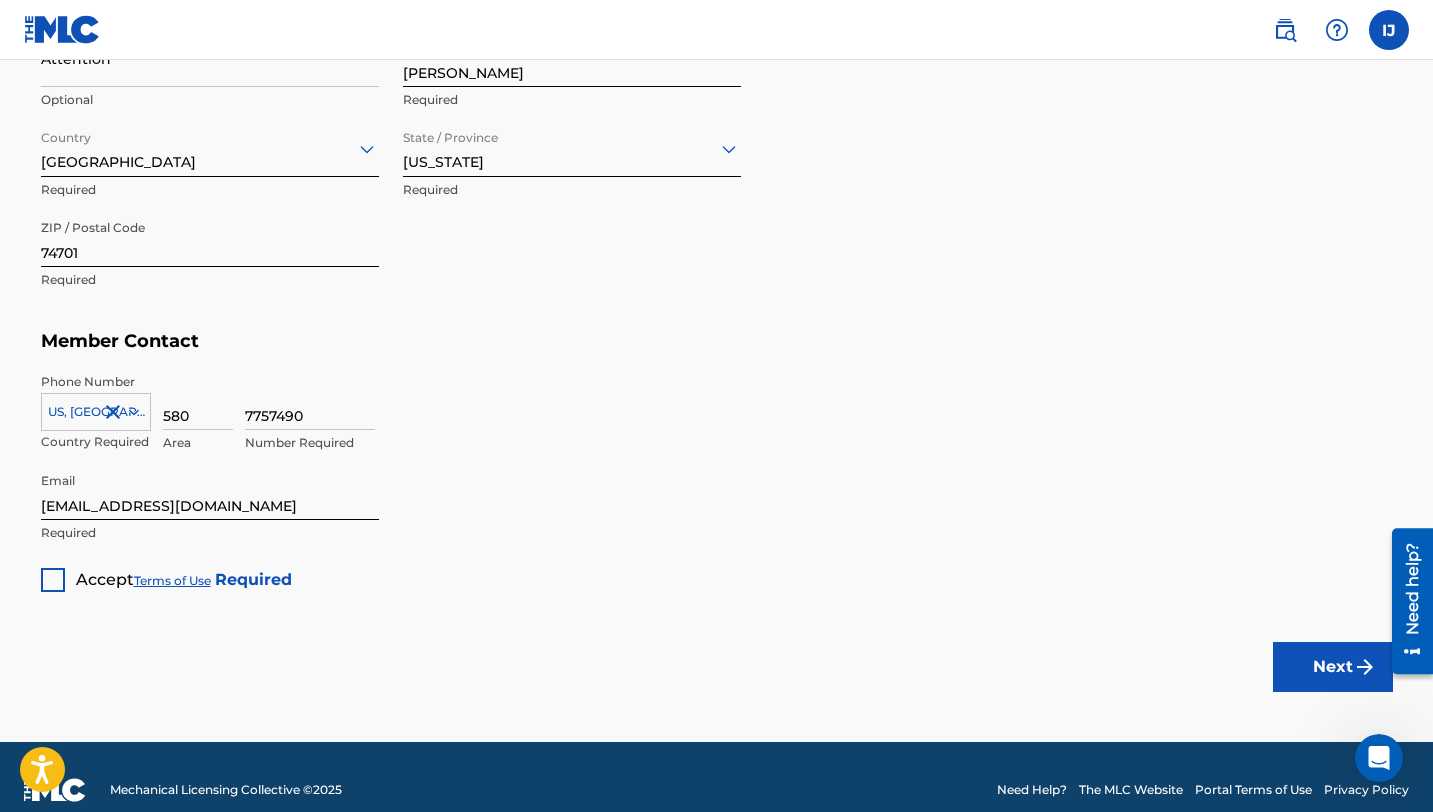 click at bounding box center [53, 580] 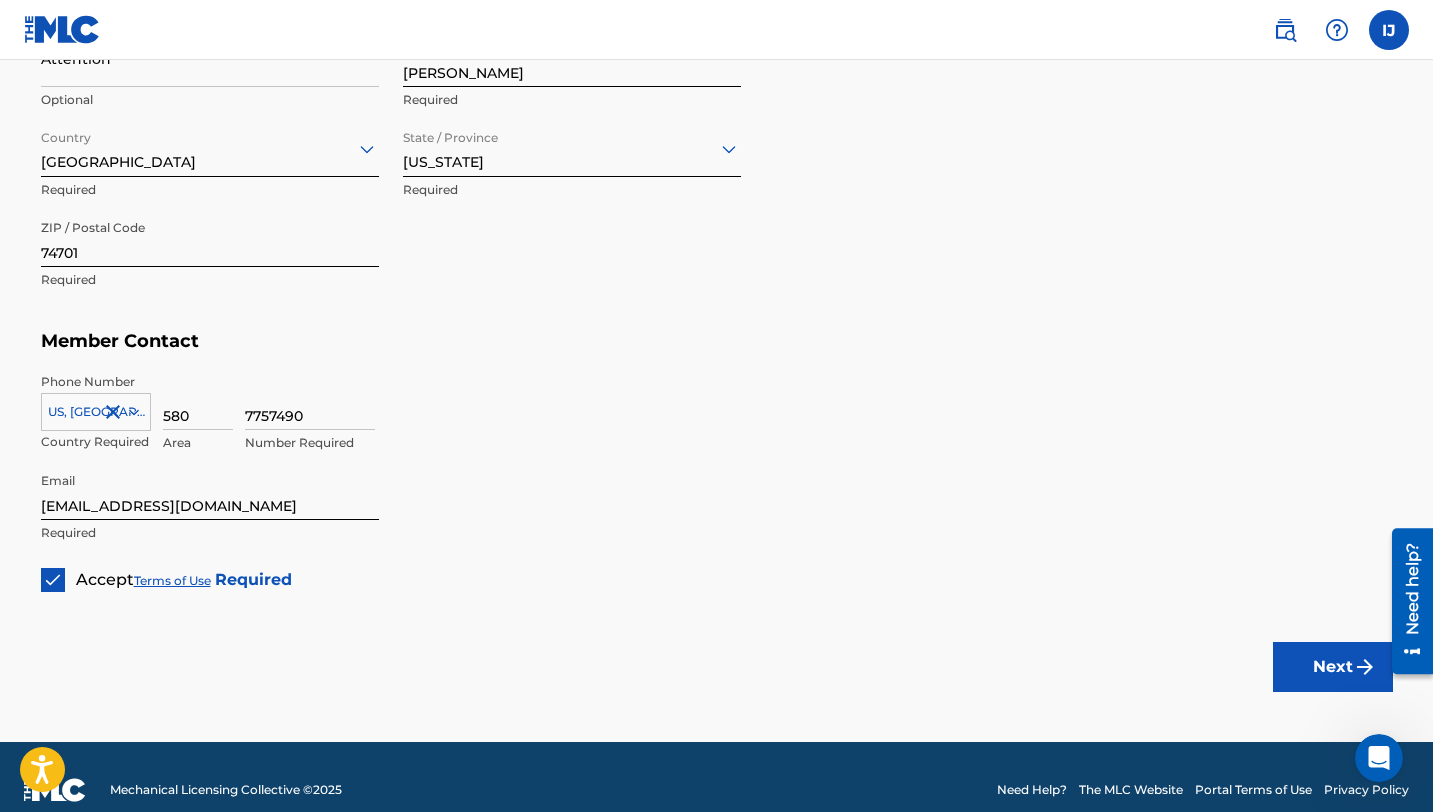 click on "Next" at bounding box center [1333, 667] 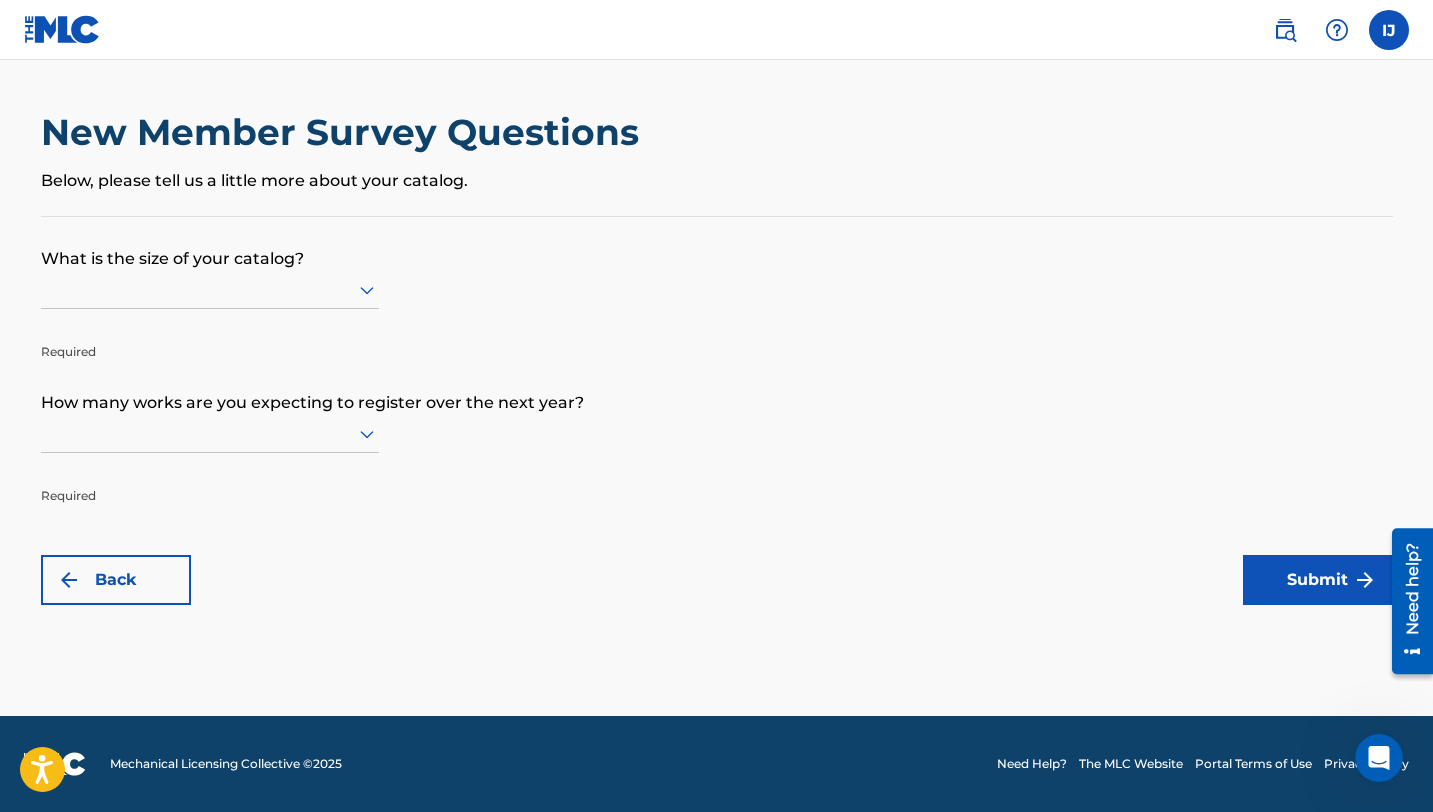 click at bounding box center [210, 290] 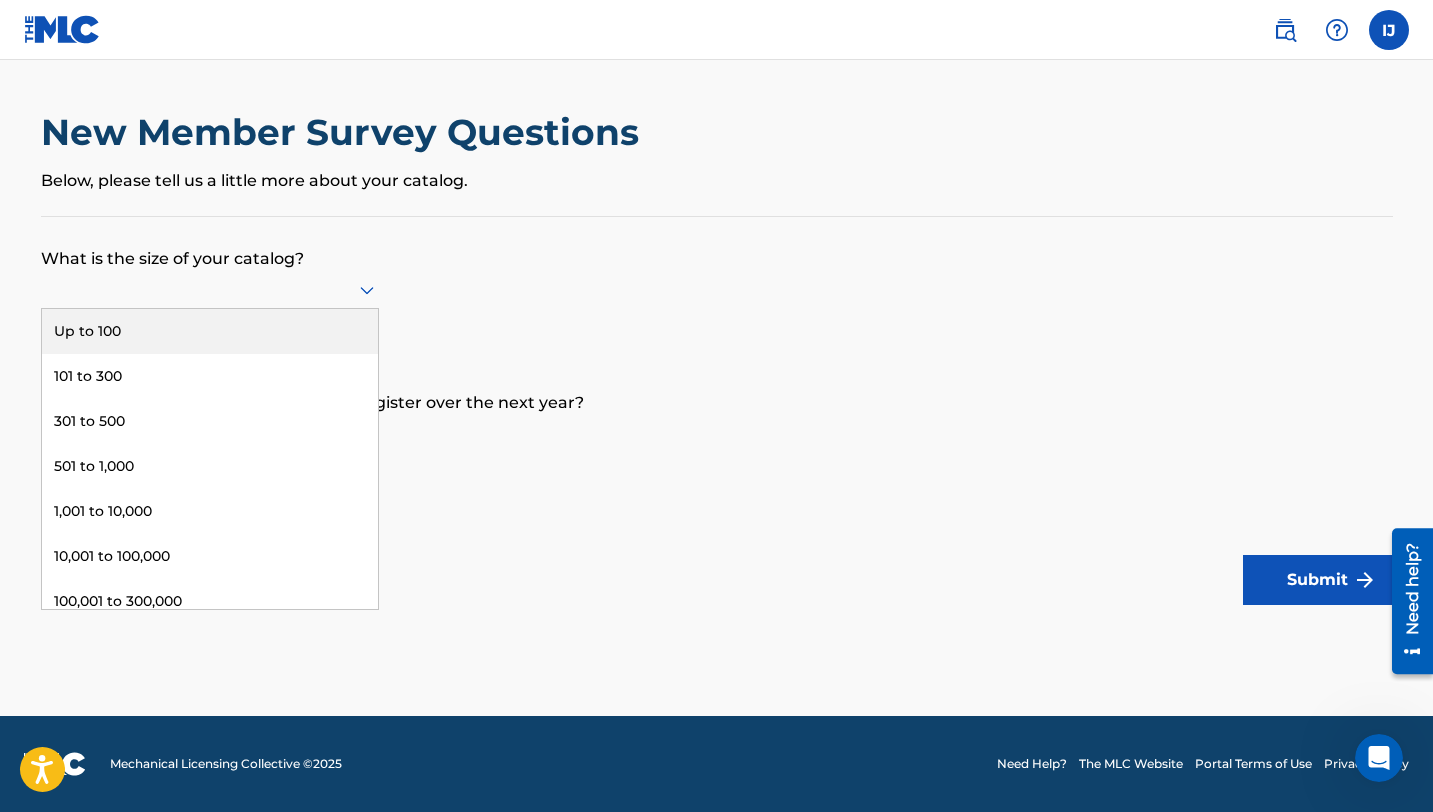 click on "Up to 100" at bounding box center [210, 331] 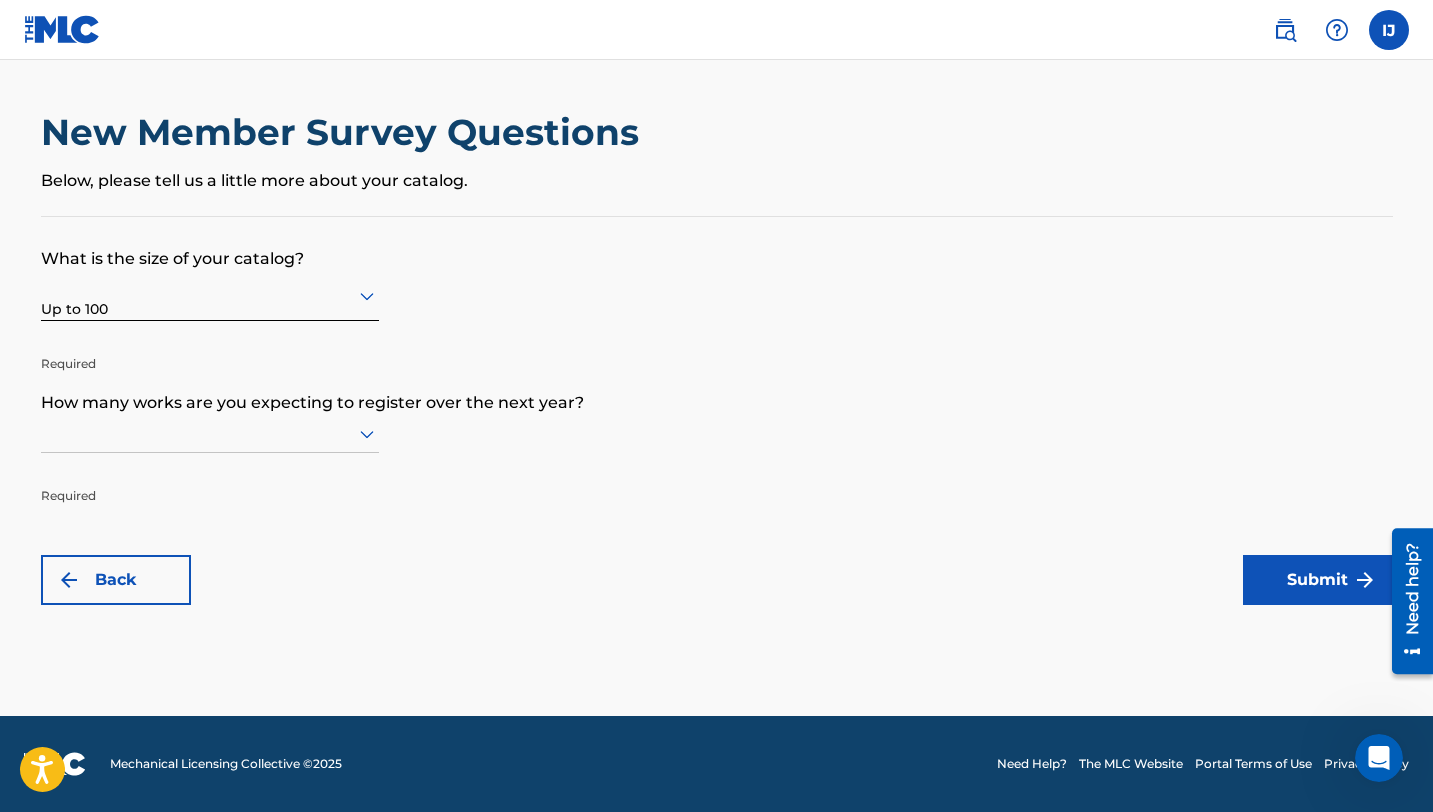 click at bounding box center [210, 433] 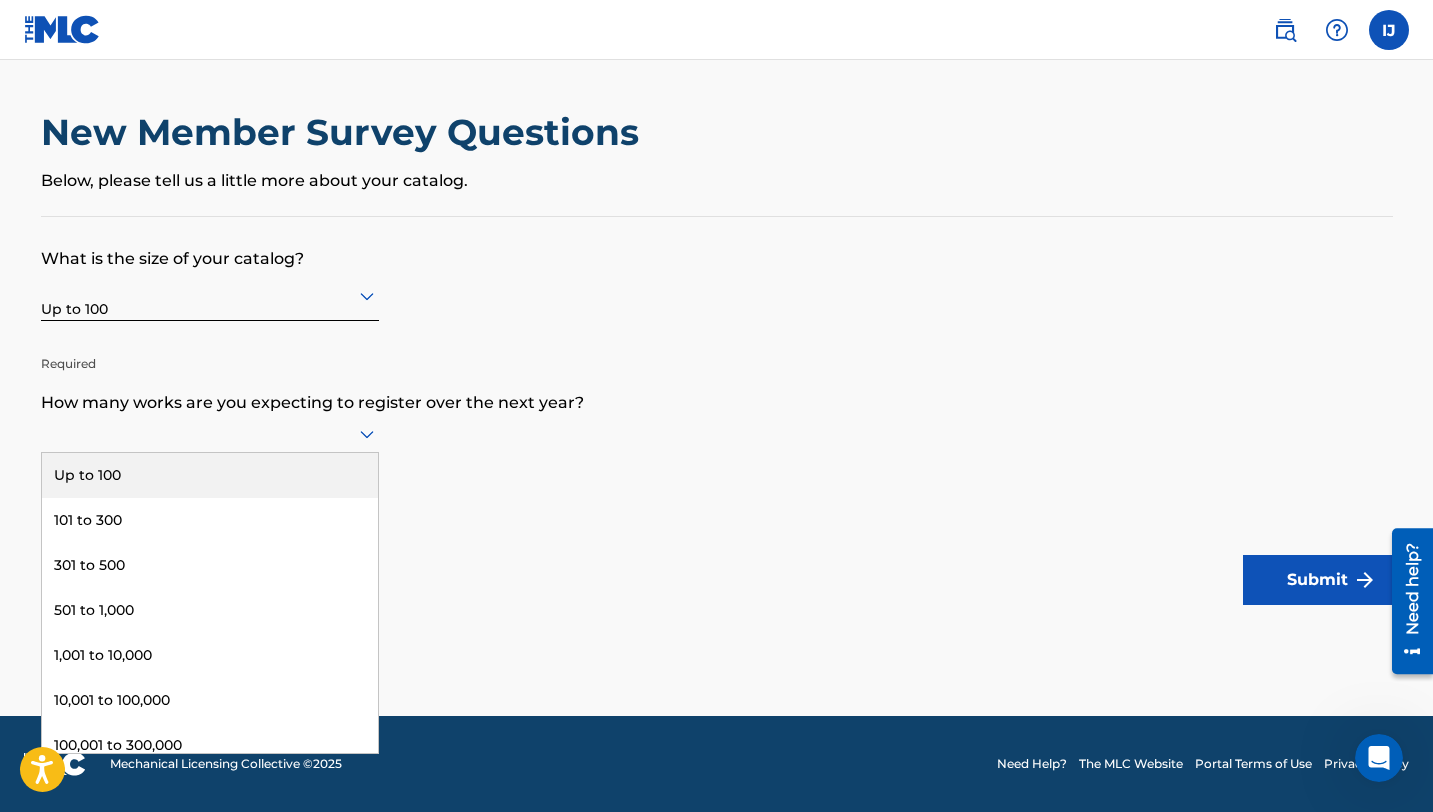 click on "Up to 100" at bounding box center [210, 475] 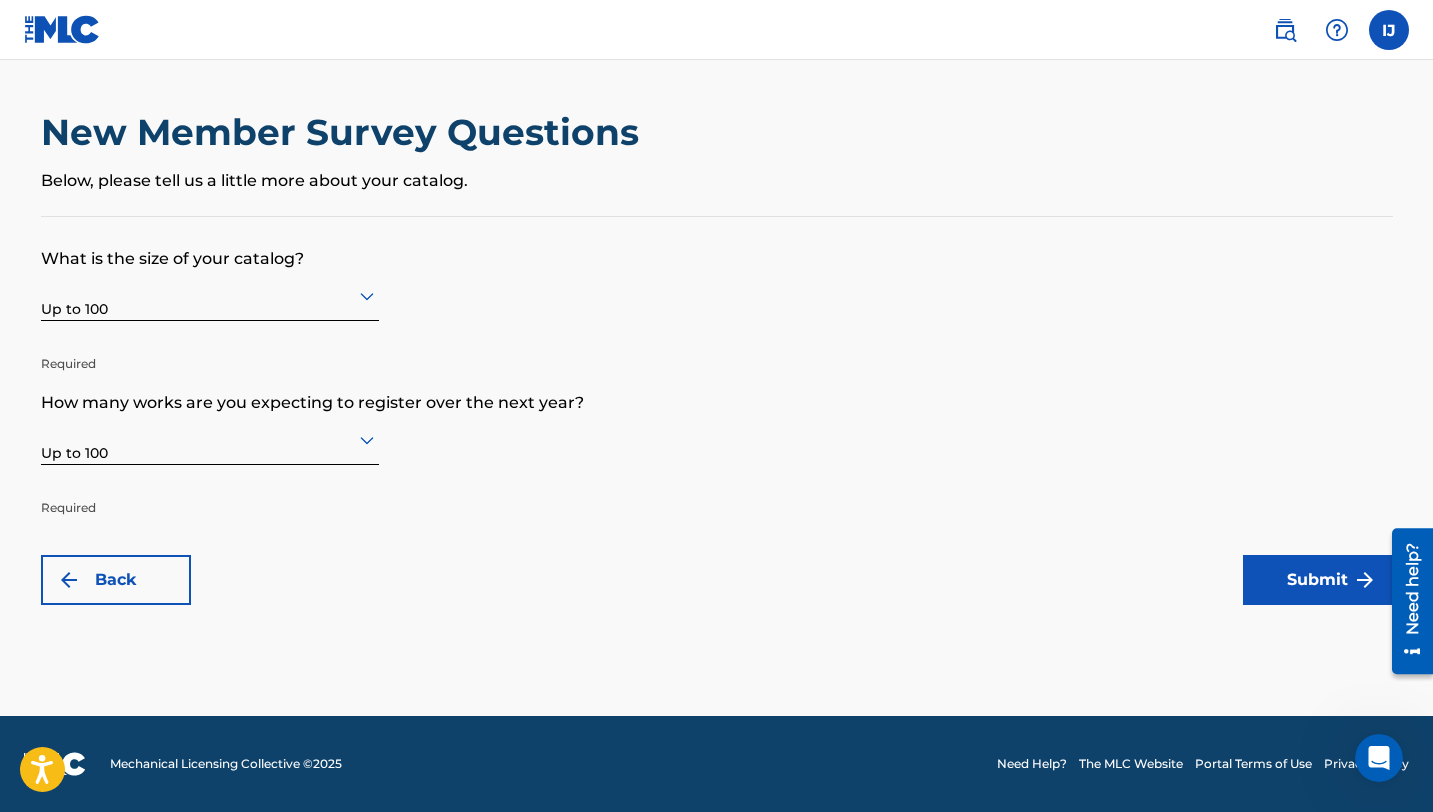 click on "Submit" at bounding box center (1318, 580) 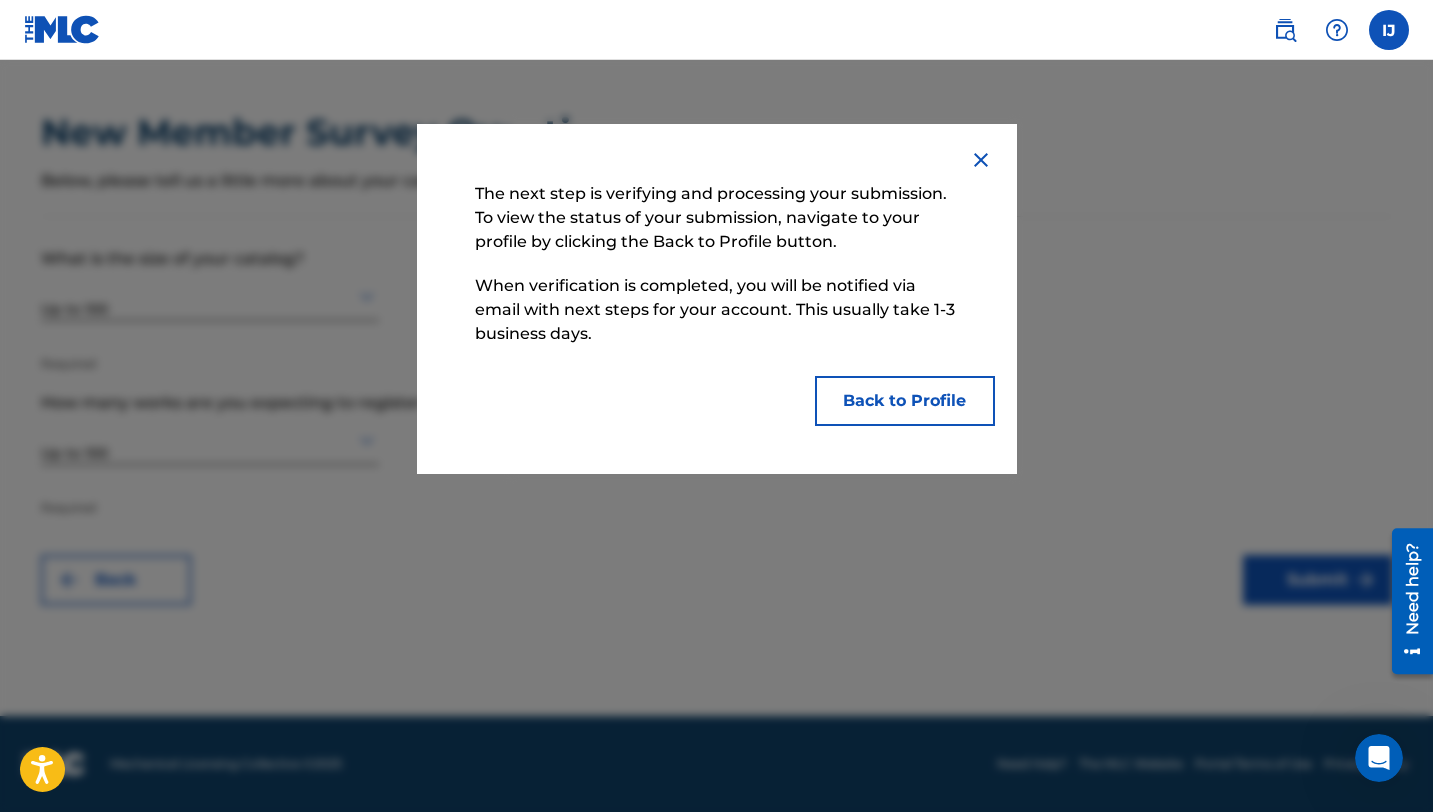 click on "Back to Profile" at bounding box center (905, 401) 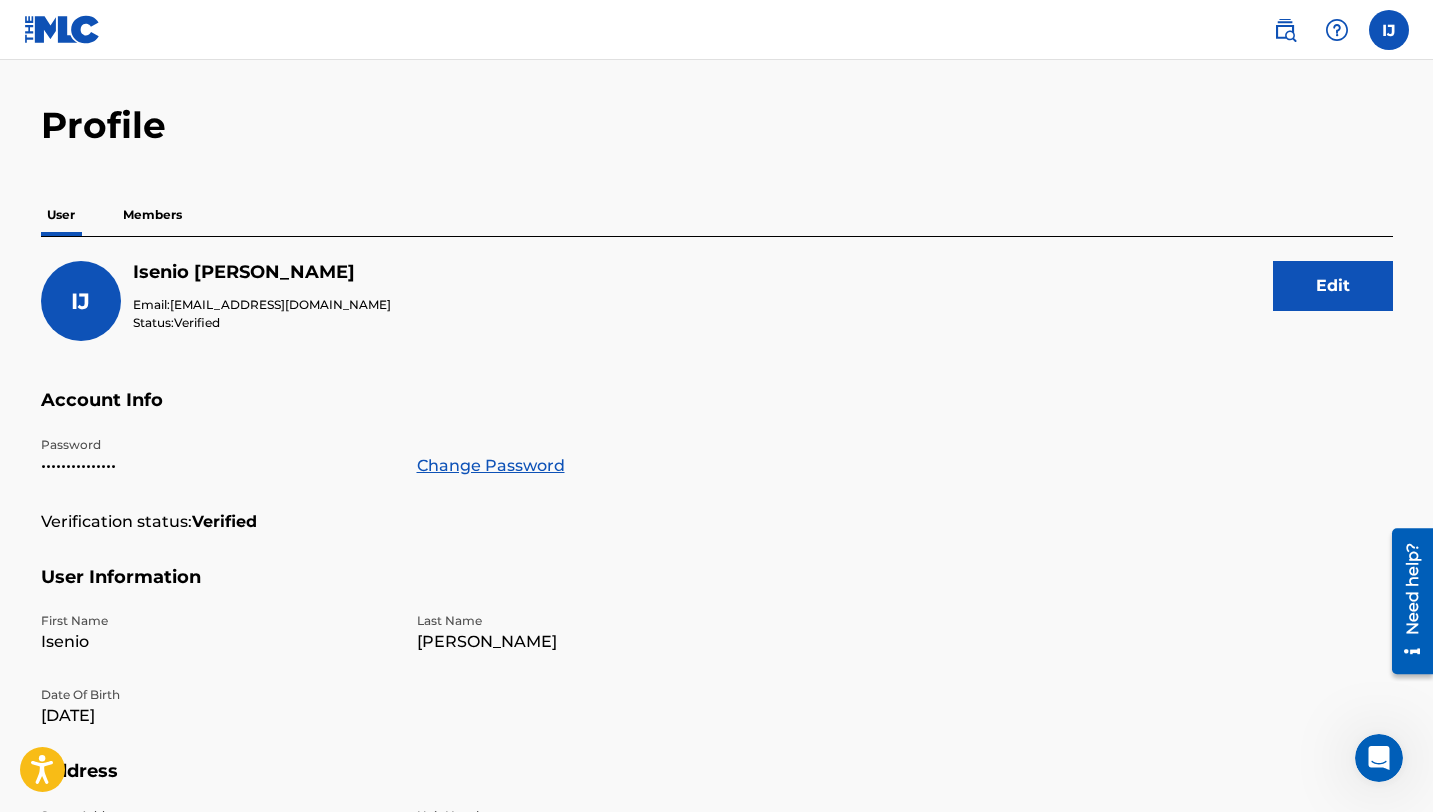 scroll, scrollTop: 0, scrollLeft: 0, axis: both 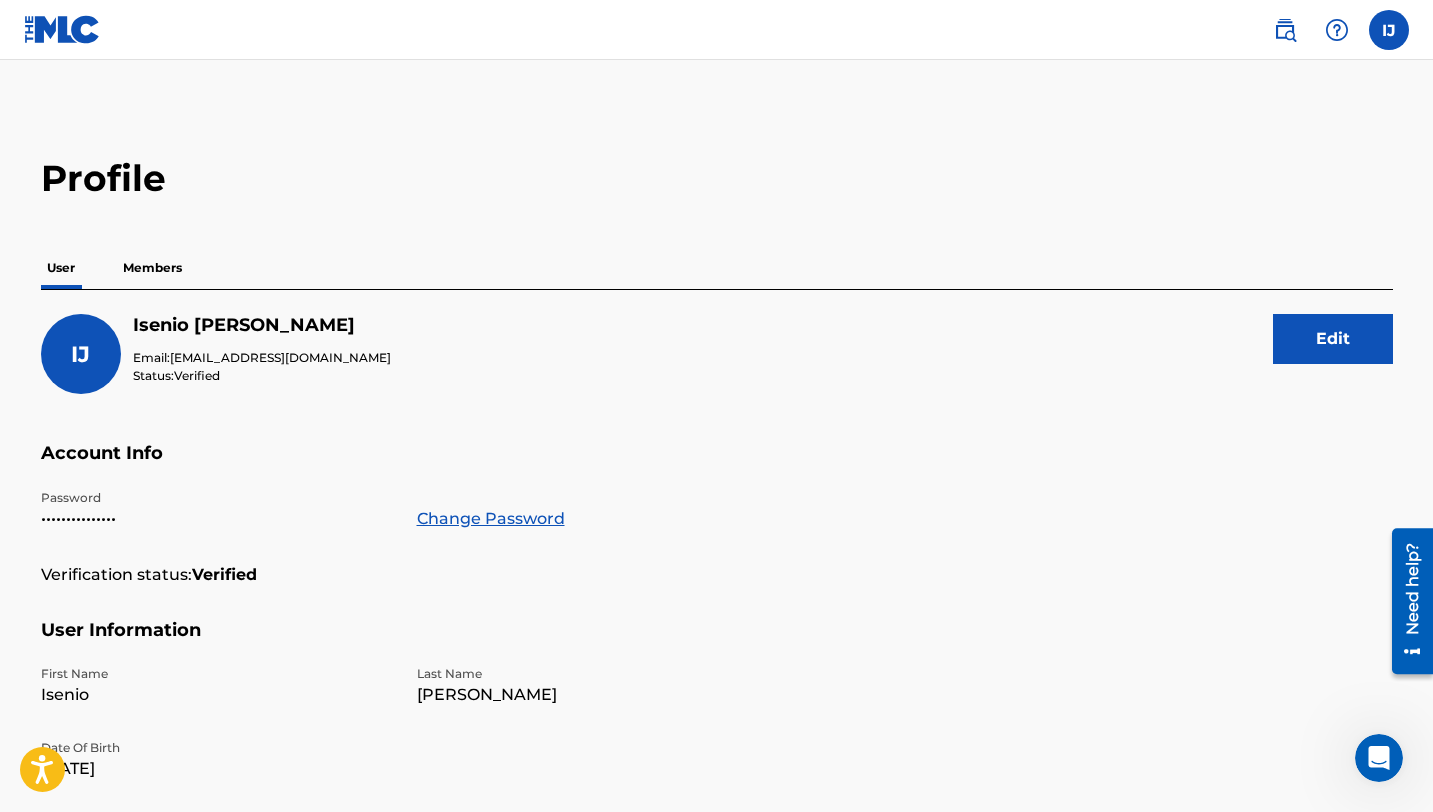 click on "Members" at bounding box center [152, 268] 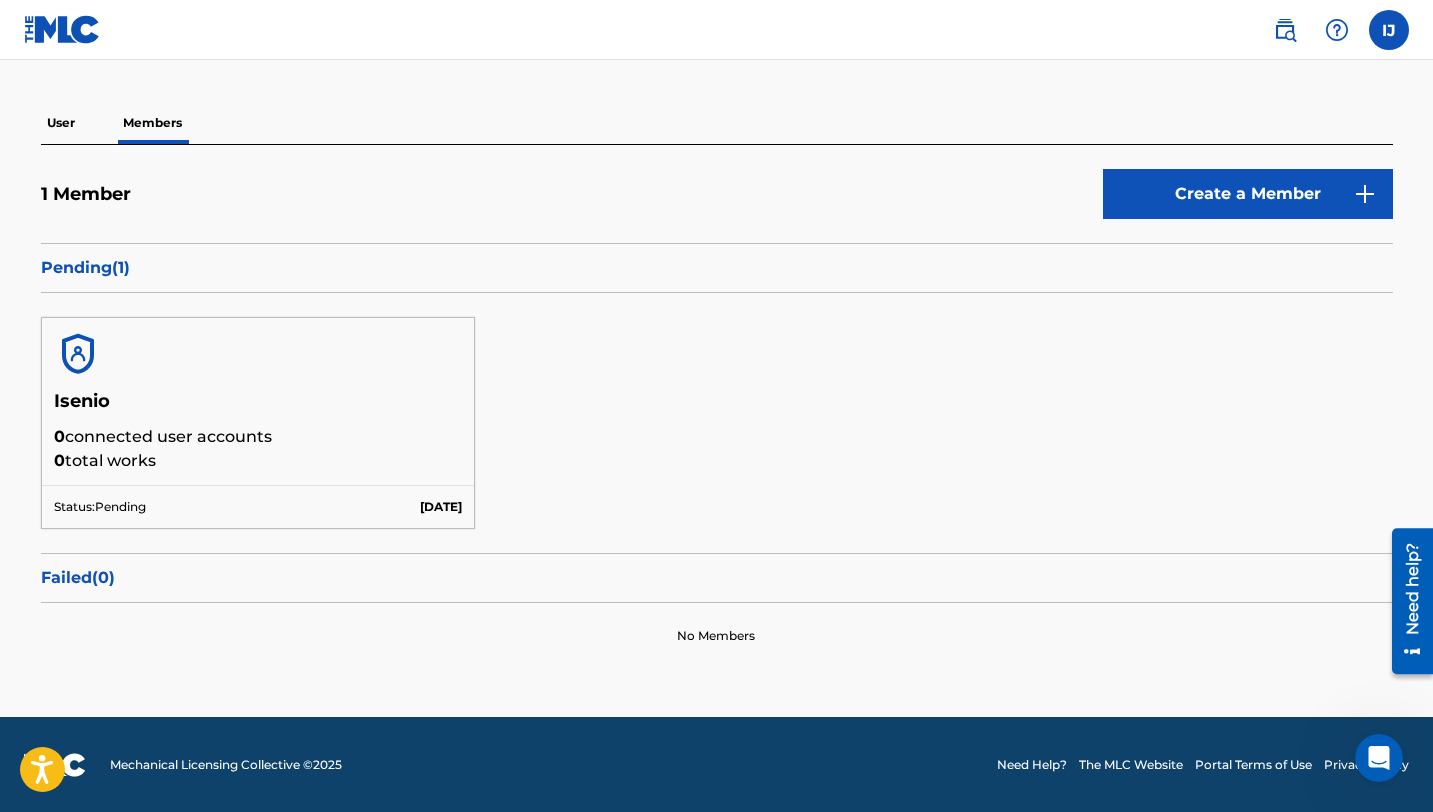 scroll, scrollTop: 0, scrollLeft: 0, axis: both 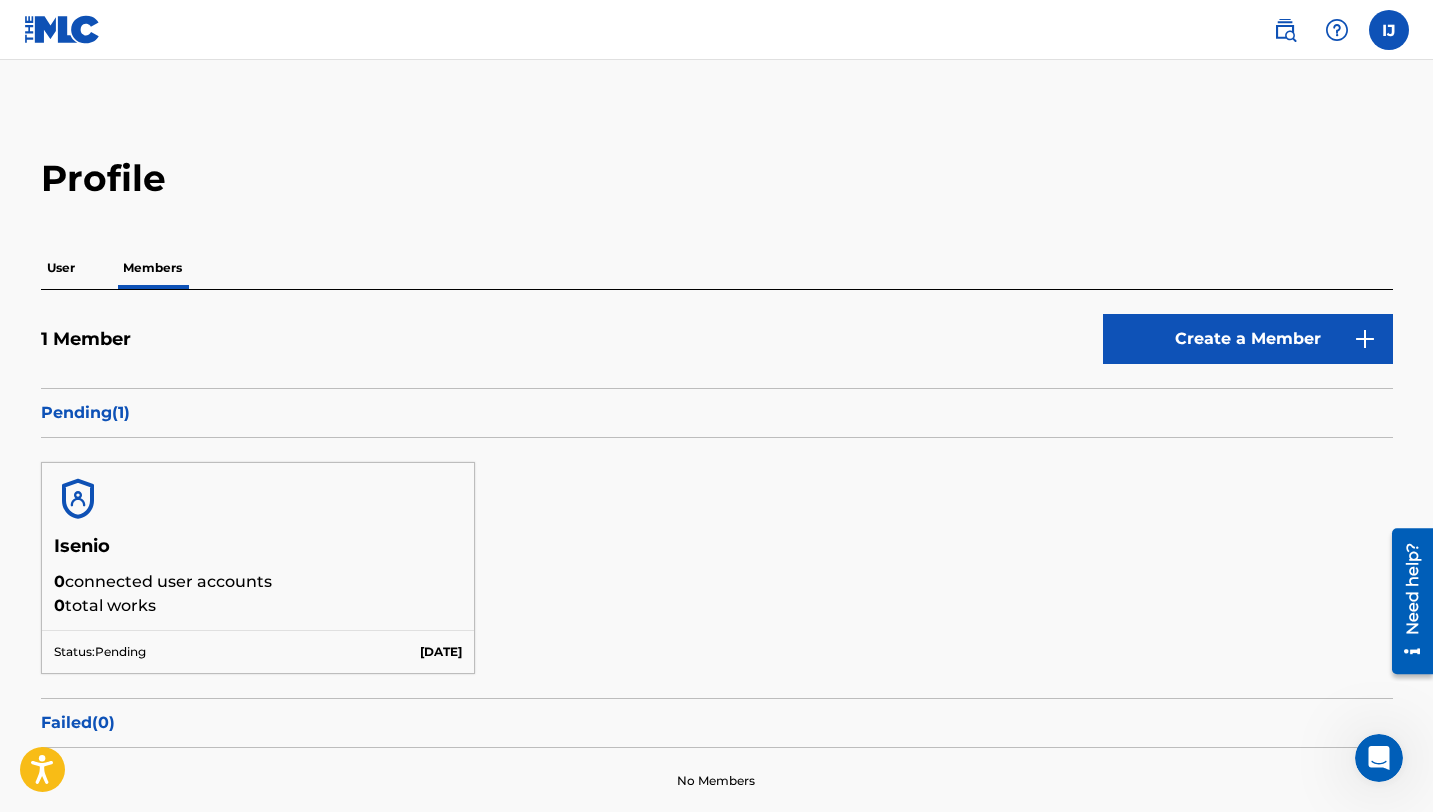 click on "User" at bounding box center (61, 268) 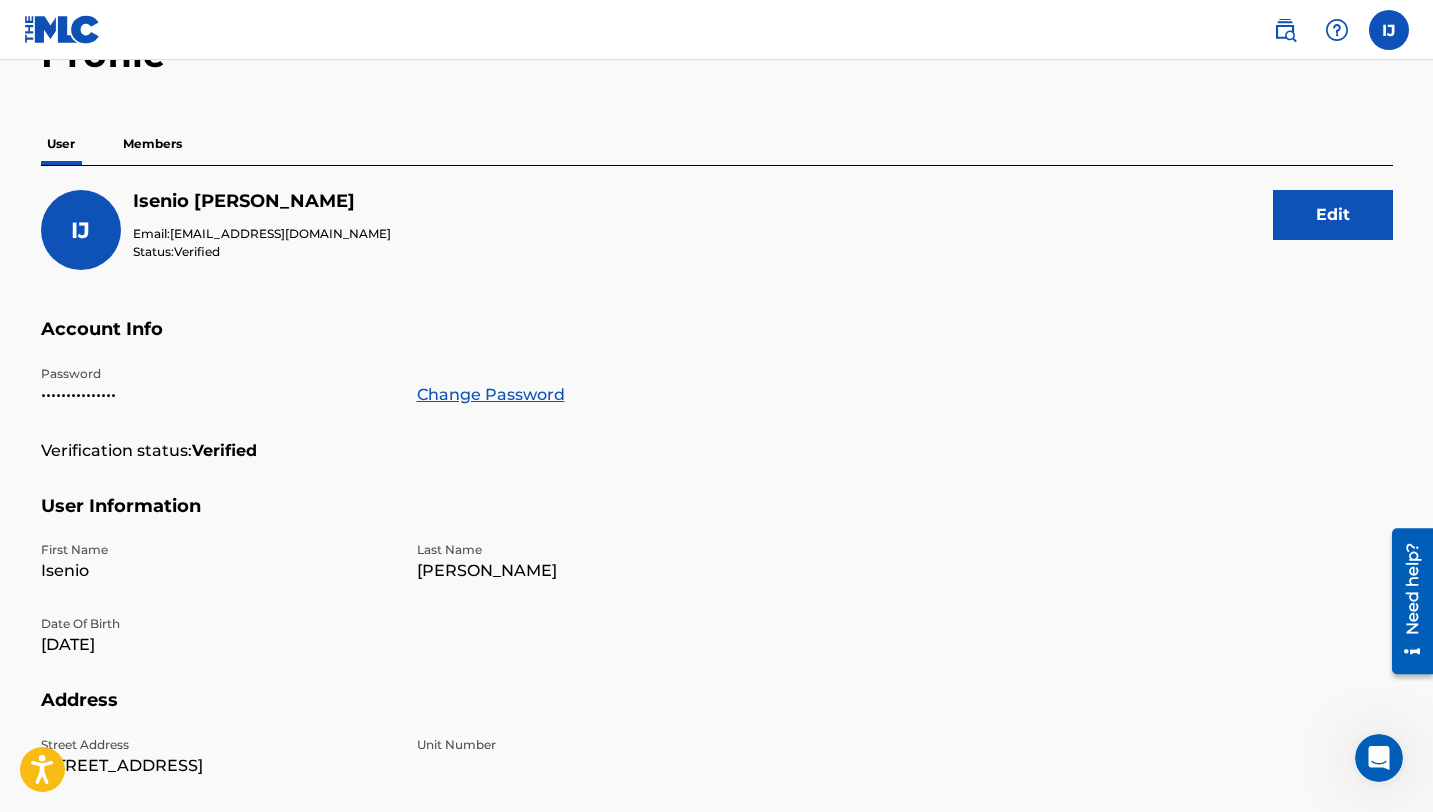 scroll, scrollTop: 132, scrollLeft: 0, axis: vertical 